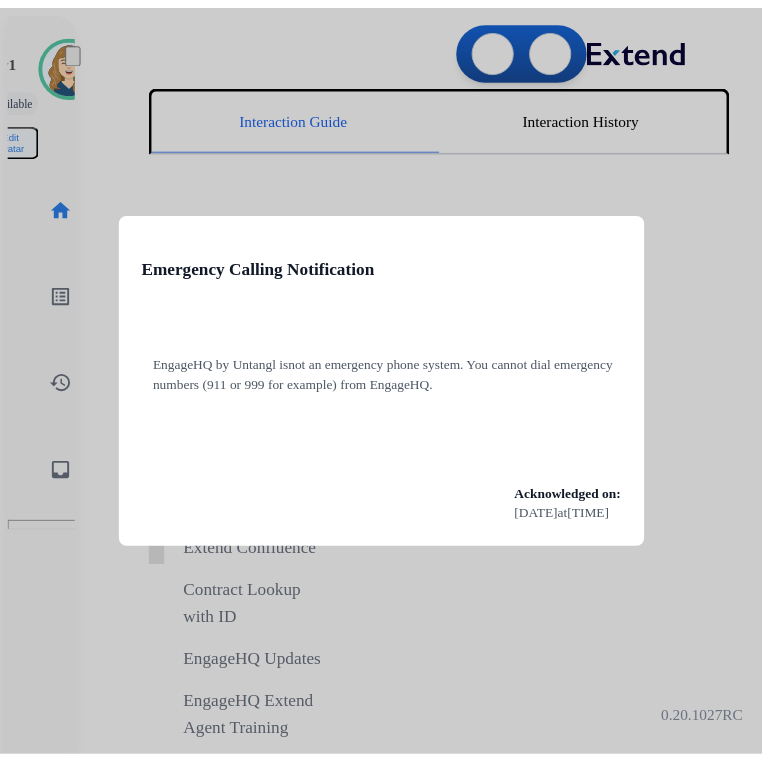 scroll, scrollTop: 0, scrollLeft: 0, axis: both 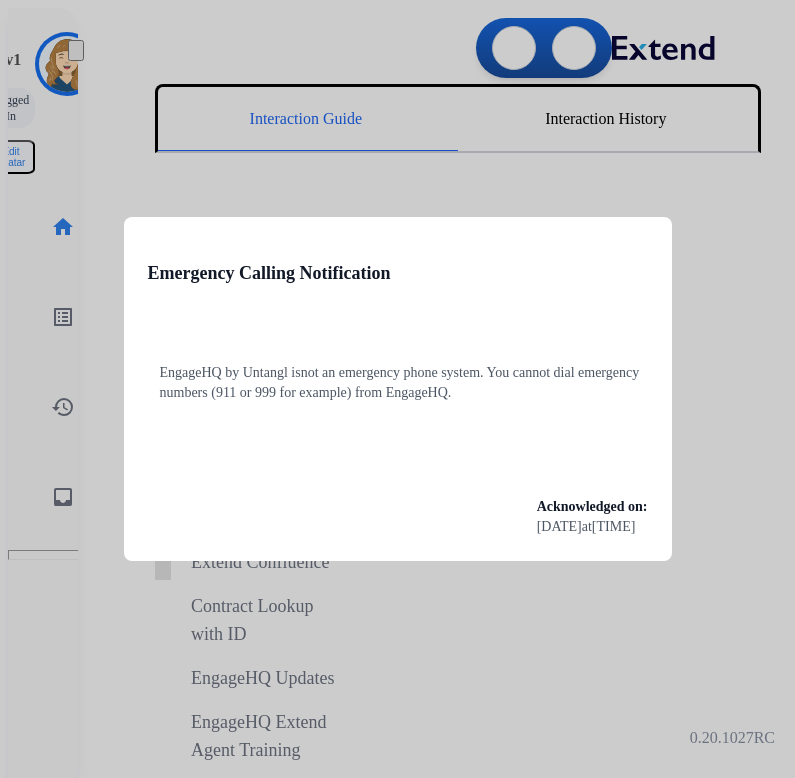 click at bounding box center (397, 389) 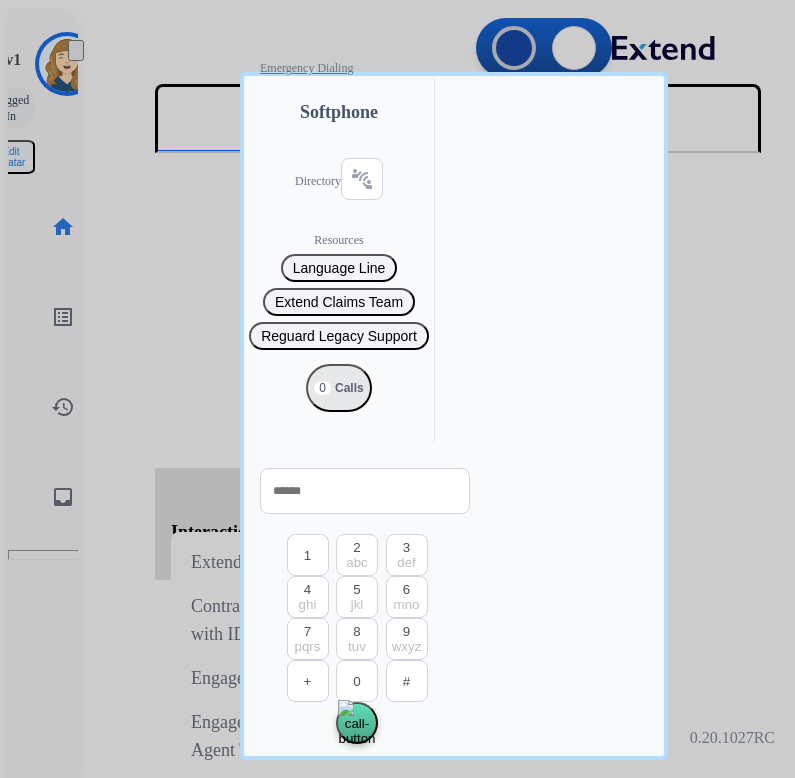 click at bounding box center (397, 389) 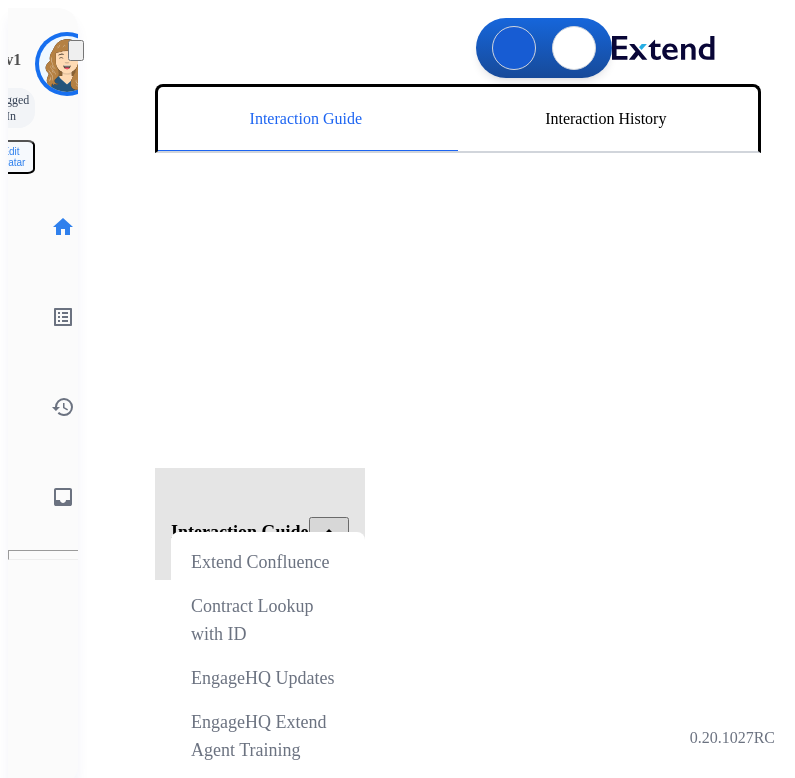 click at bounding box center [76, 55] 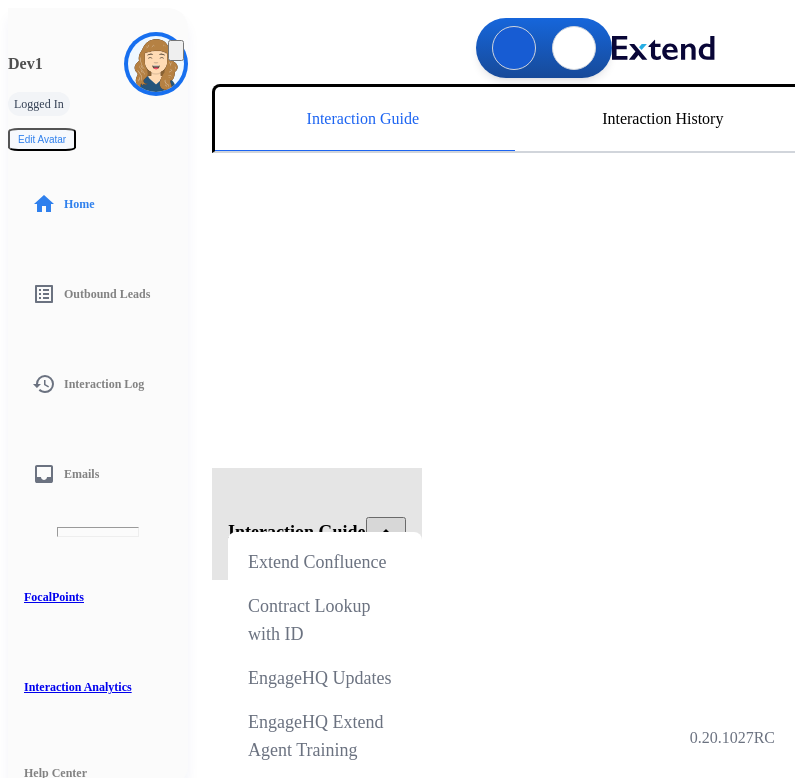 click on "Logged In" at bounding box center (39, 104) 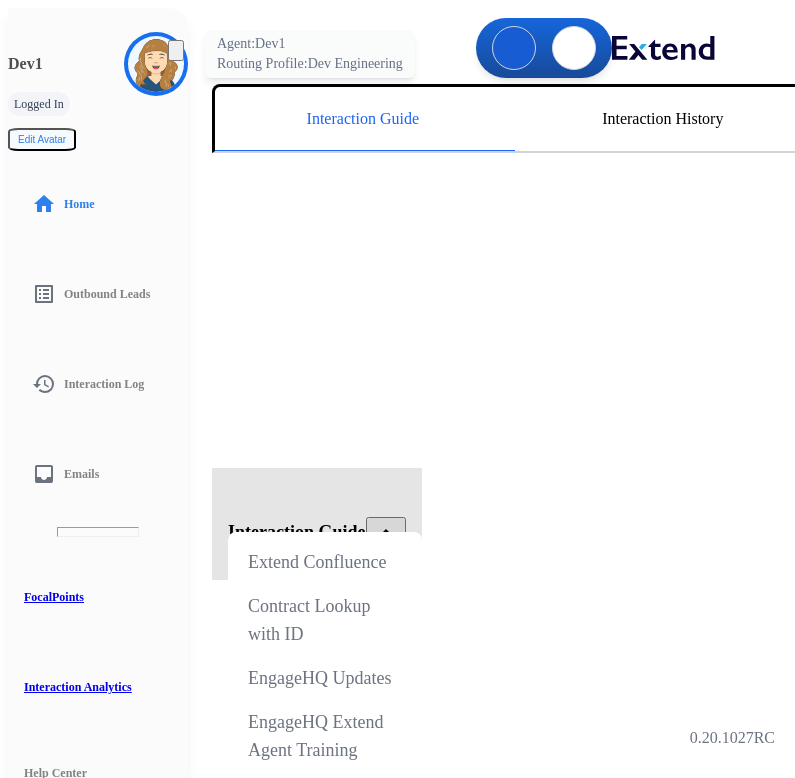click at bounding box center (156, 64) 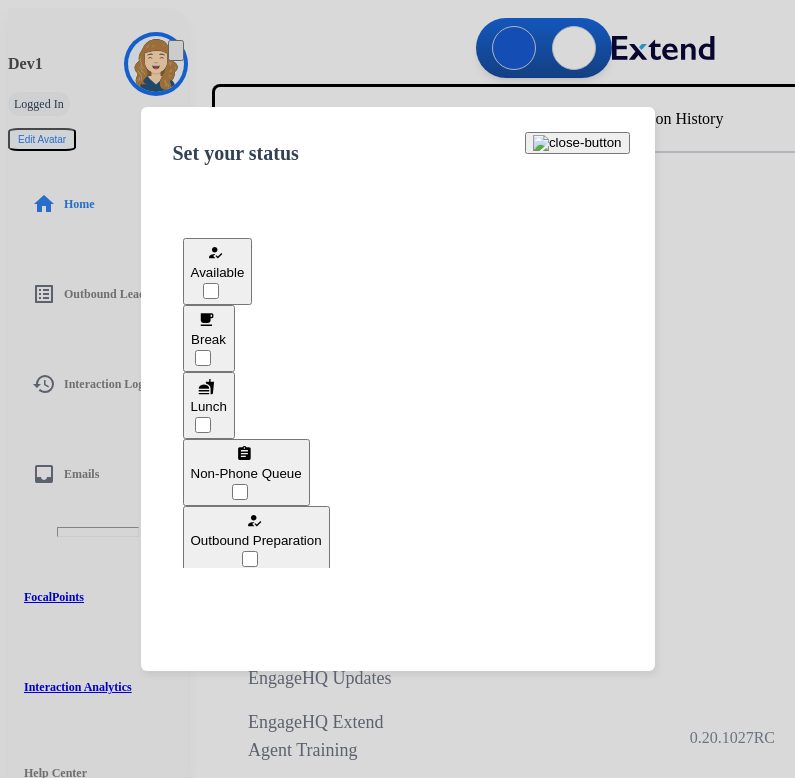 click on "how_to_reg Available" at bounding box center (218, 271) 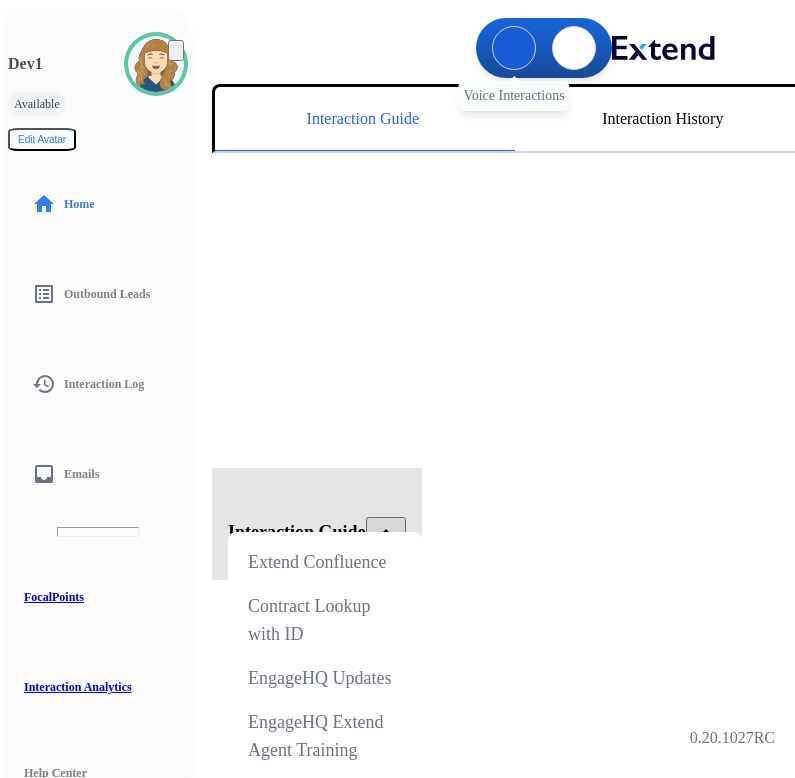 click at bounding box center [514, 48] 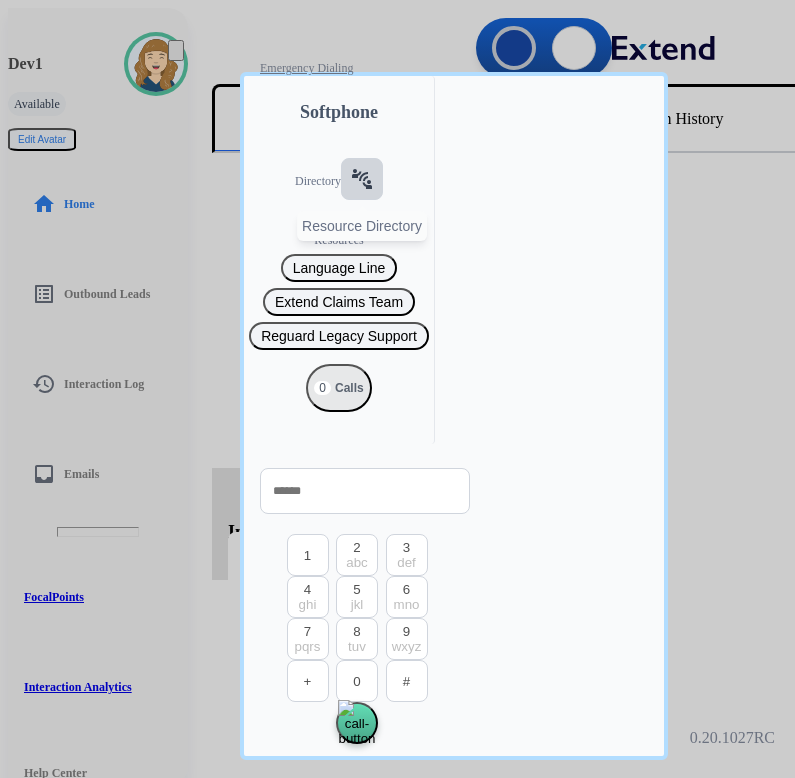 click on "connect_without_contact Resource Directory" at bounding box center [362, 179] 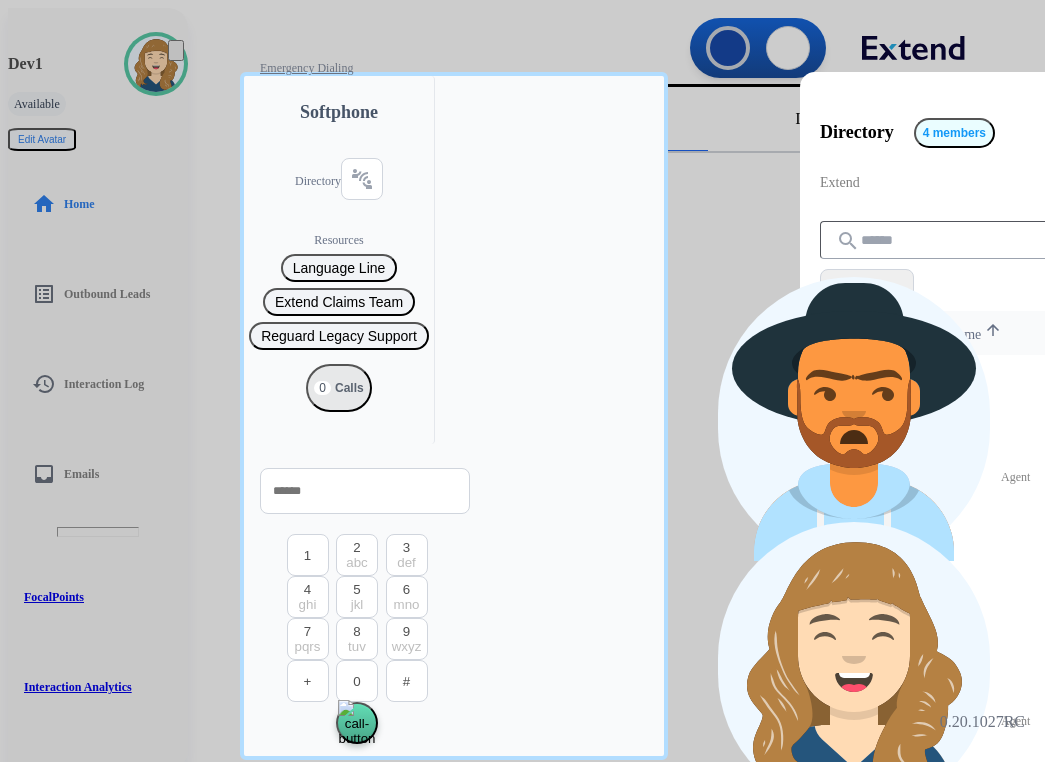 click on "call" at bounding box center (838, 870) 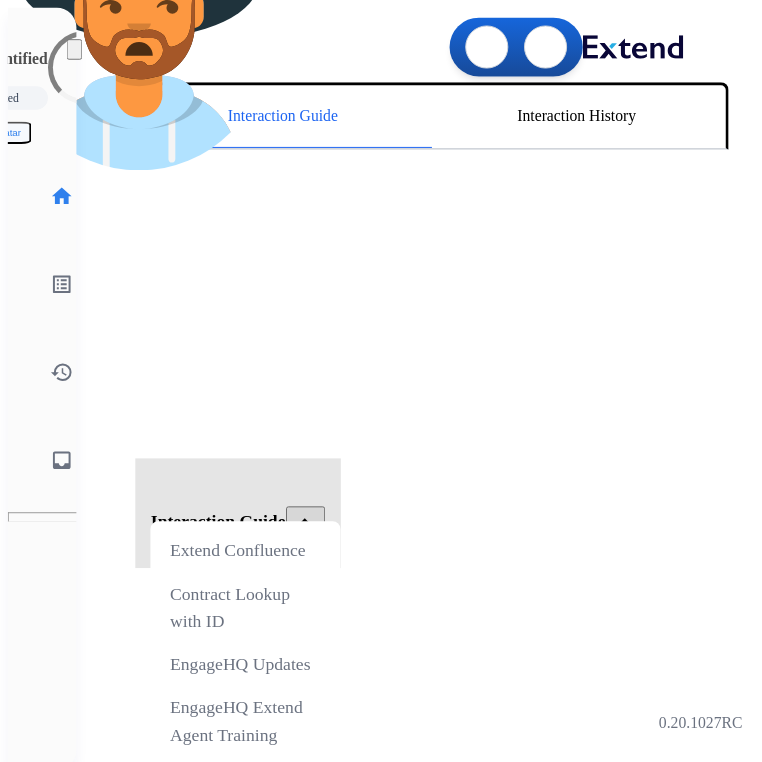 scroll, scrollTop: 0, scrollLeft: 0, axis: both 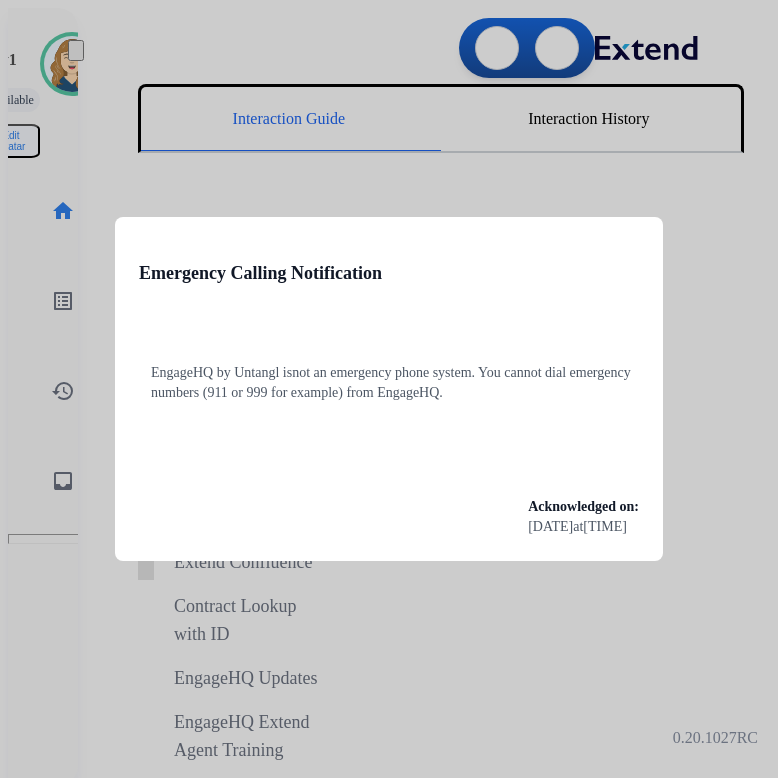 click at bounding box center [389, 389] 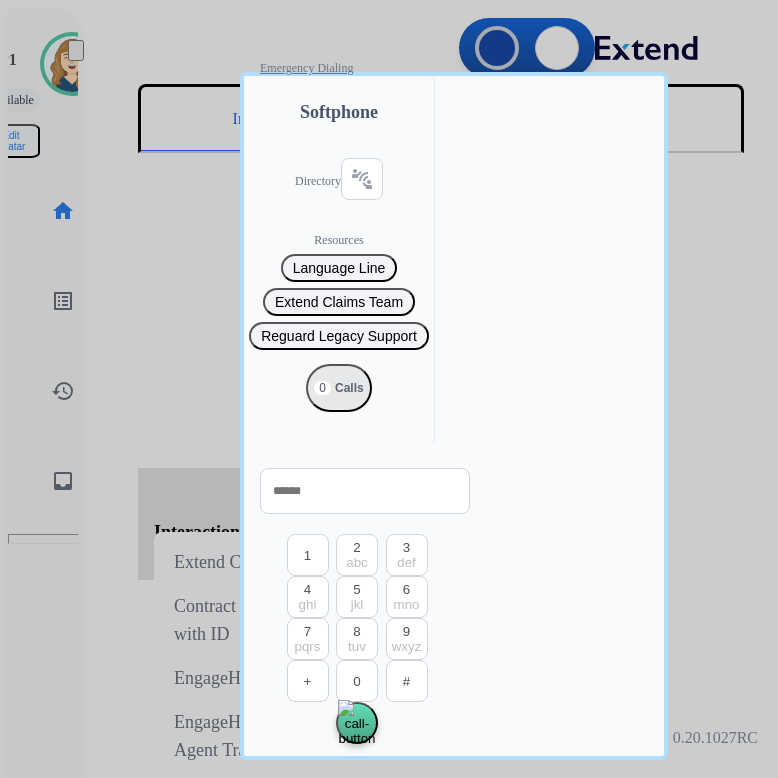 click at bounding box center [389, 389] 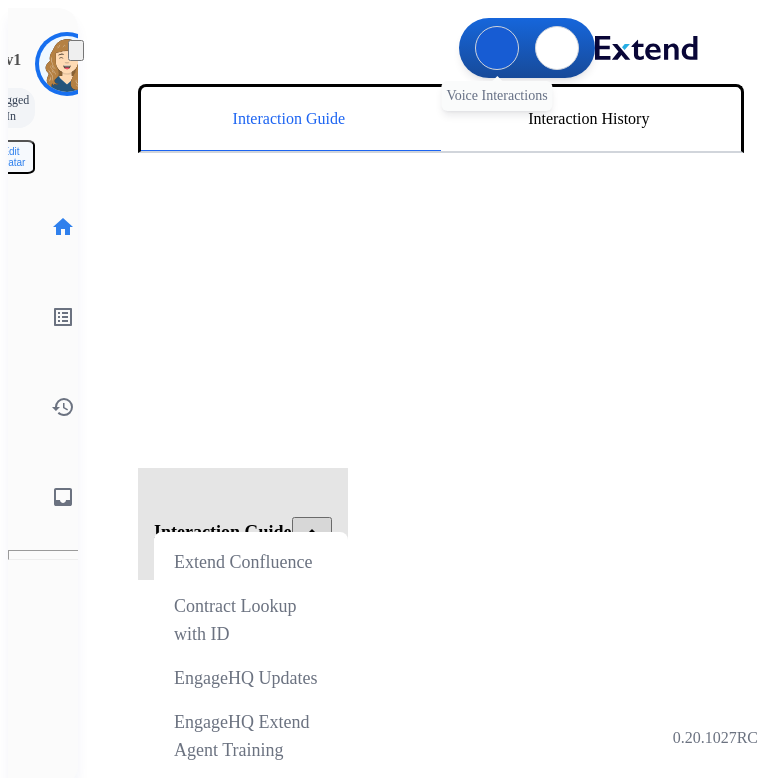 click at bounding box center [497, 48] 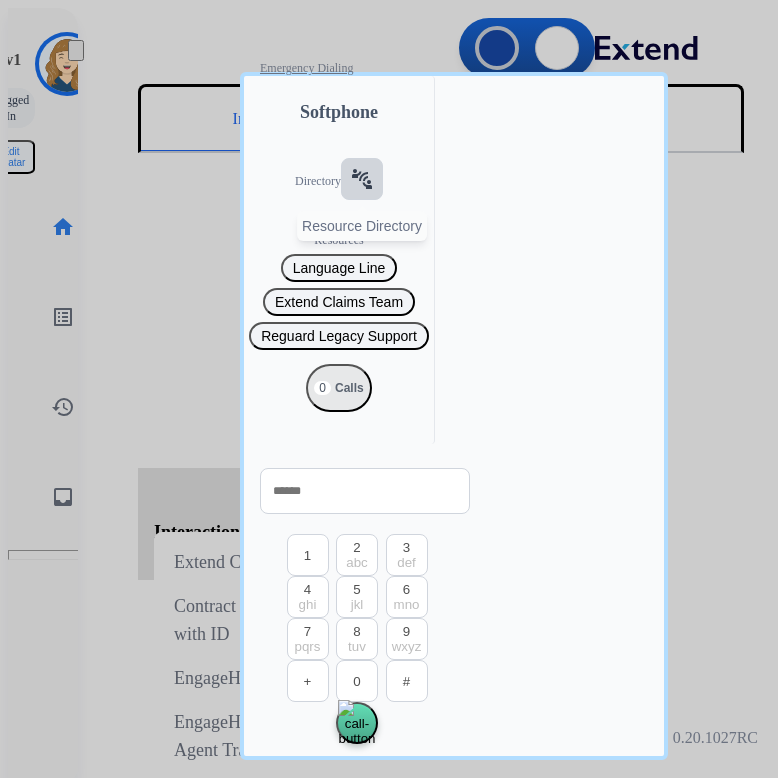 click on "connect_without_contact" at bounding box center (362, 179) 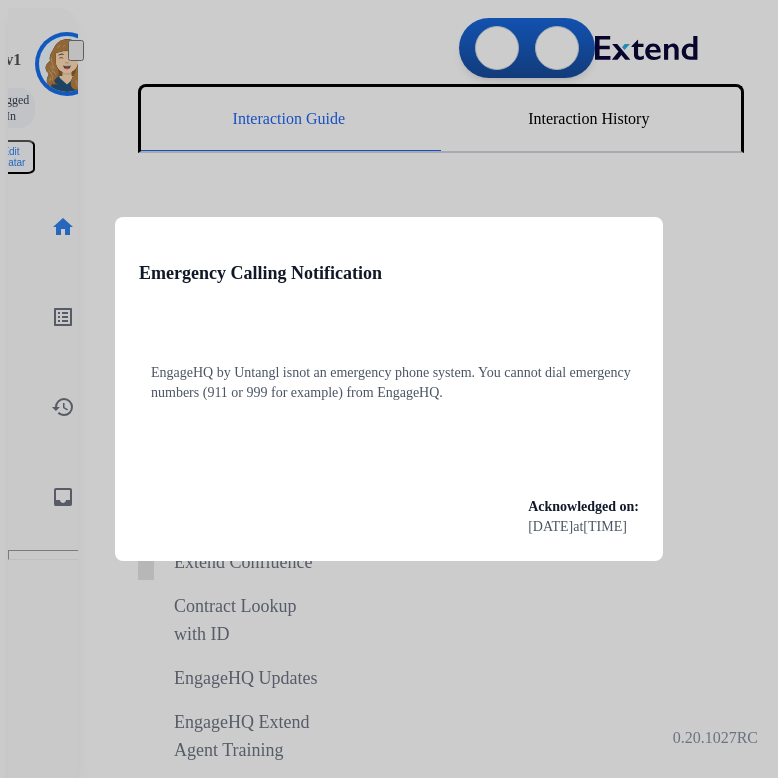 scroll, scrollTop: 0, scrollLeft: 0, axis: both 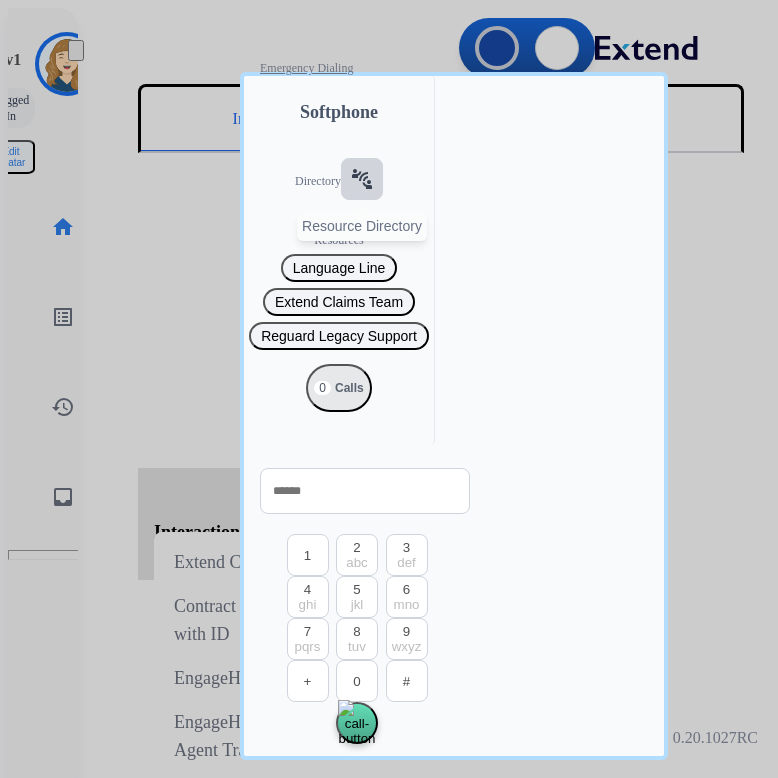 click on "connect_without_contact" at bounding box center (362, 179) 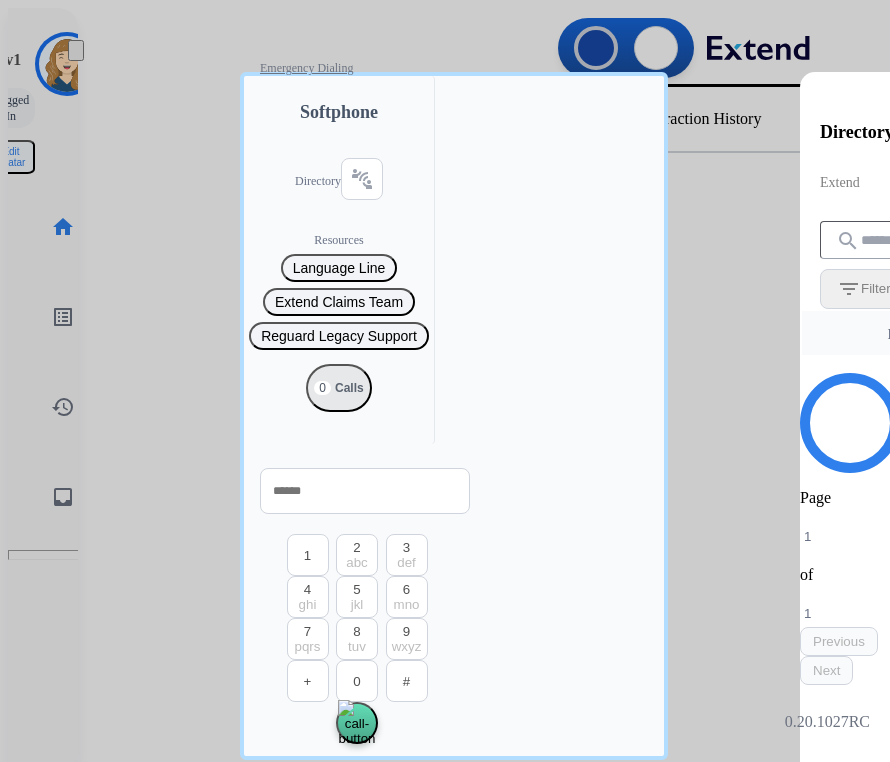 click on "Language Line" at bounding box center (339, 268) 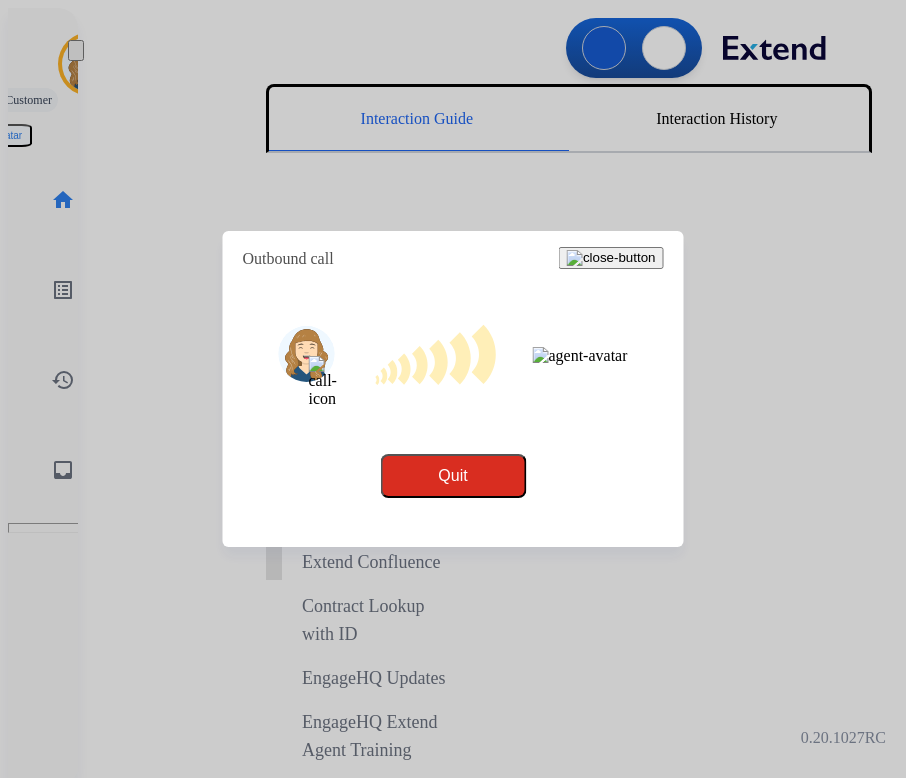 click on "Quit" at bounding box center [453, 411] 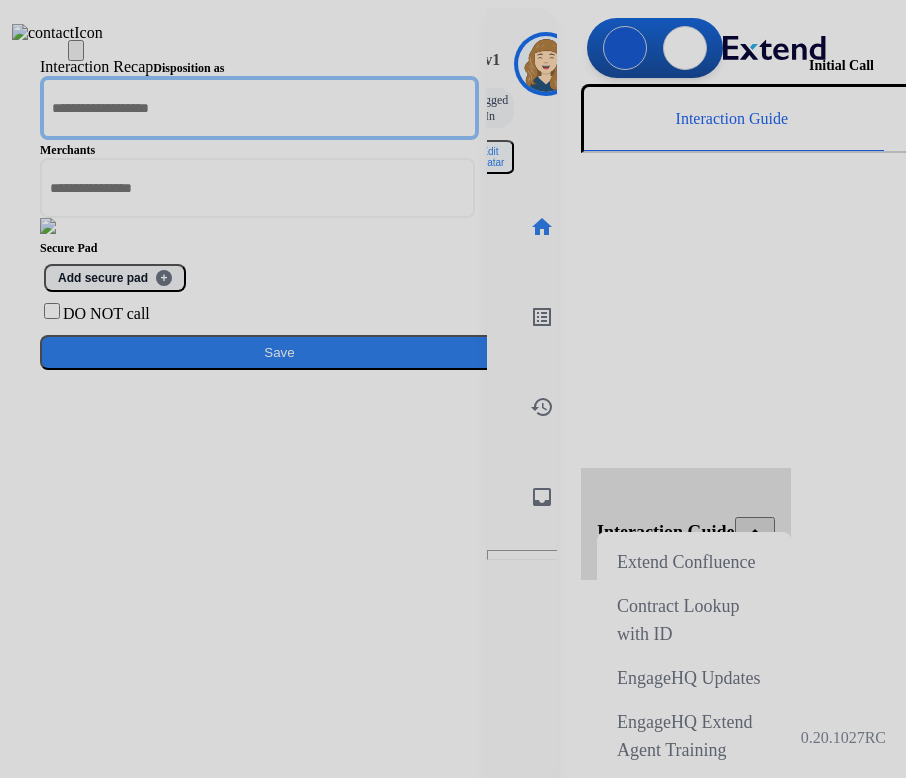 click 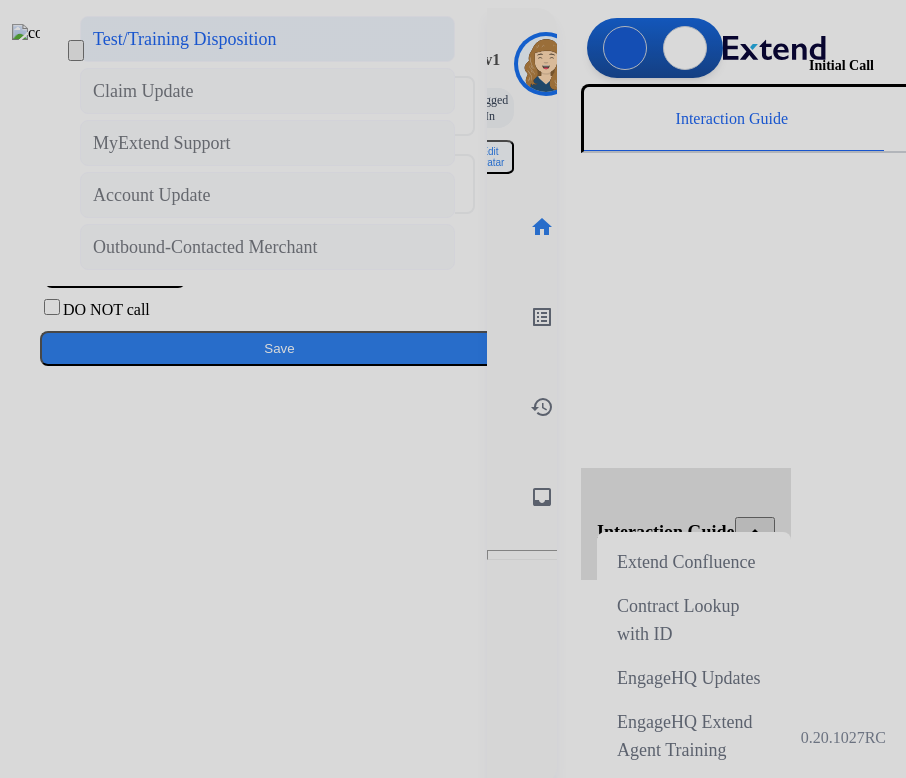 click on "Test/Training Disposition" 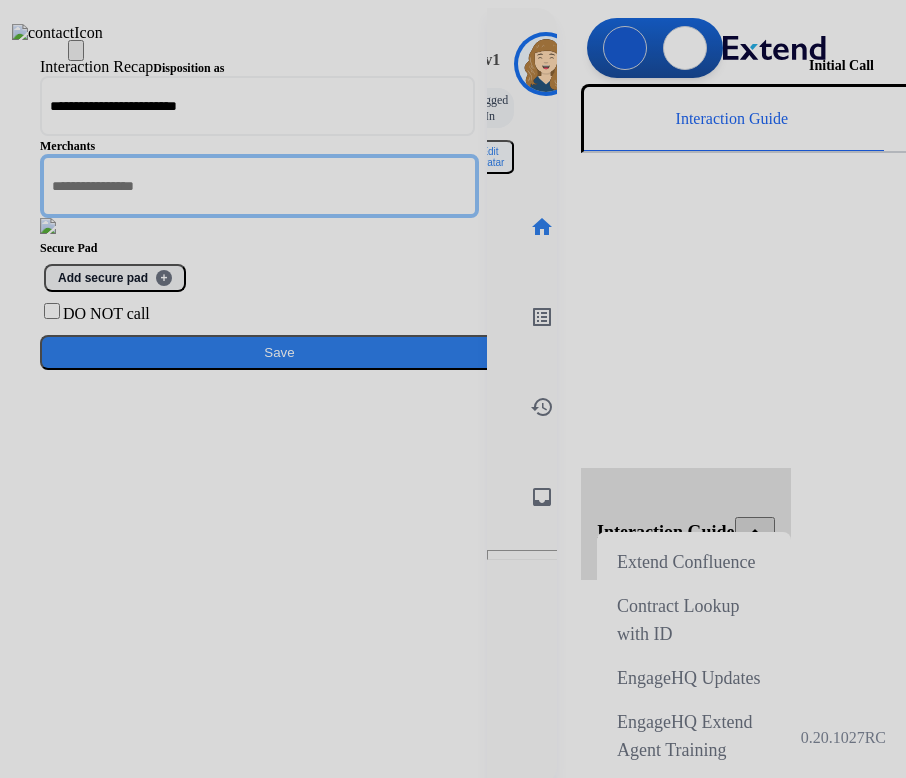 click 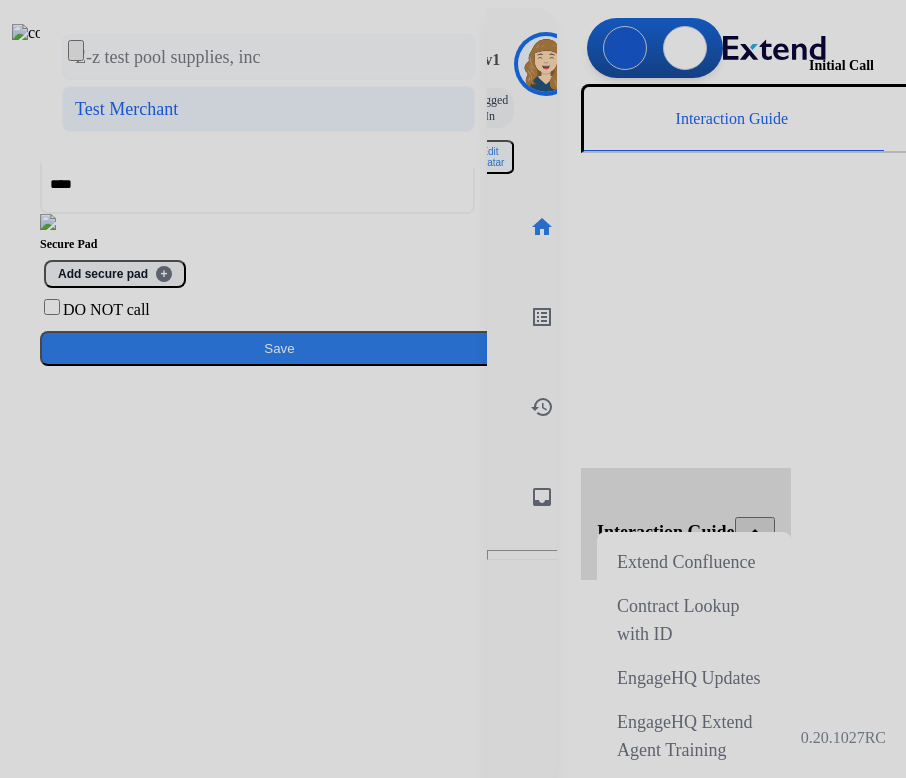 click on "Test Merchant" 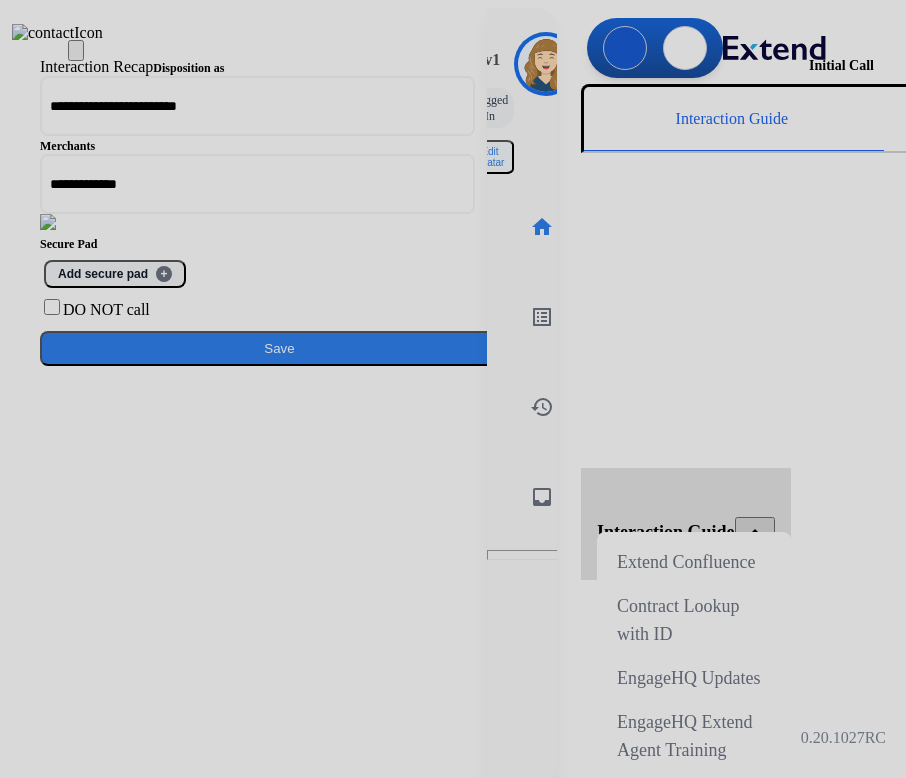 click on "Save" 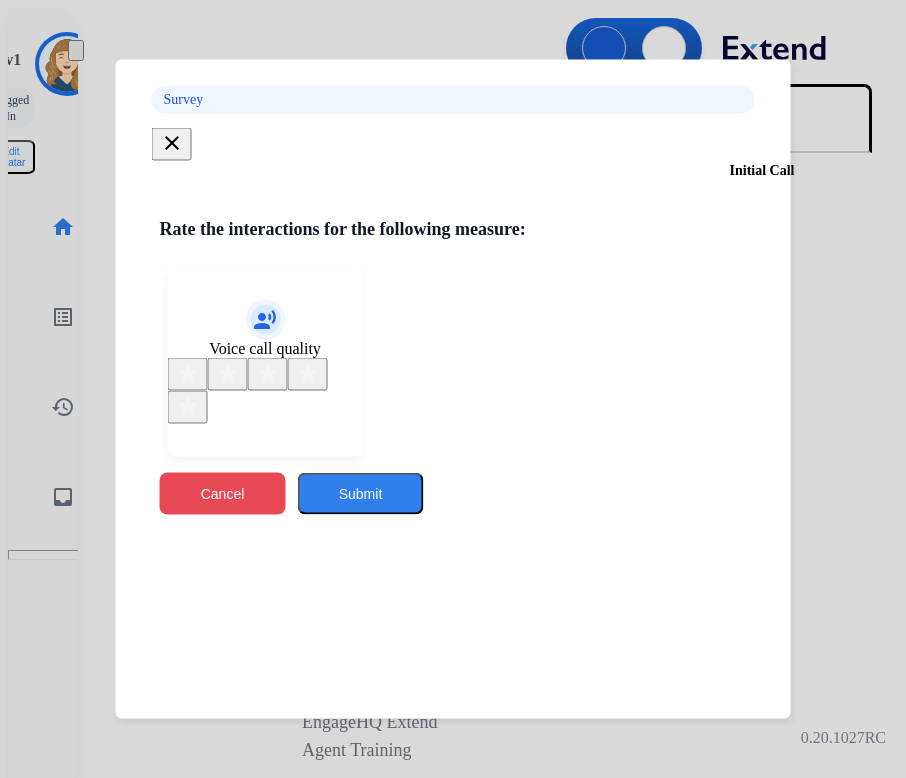 click on "Cancel" 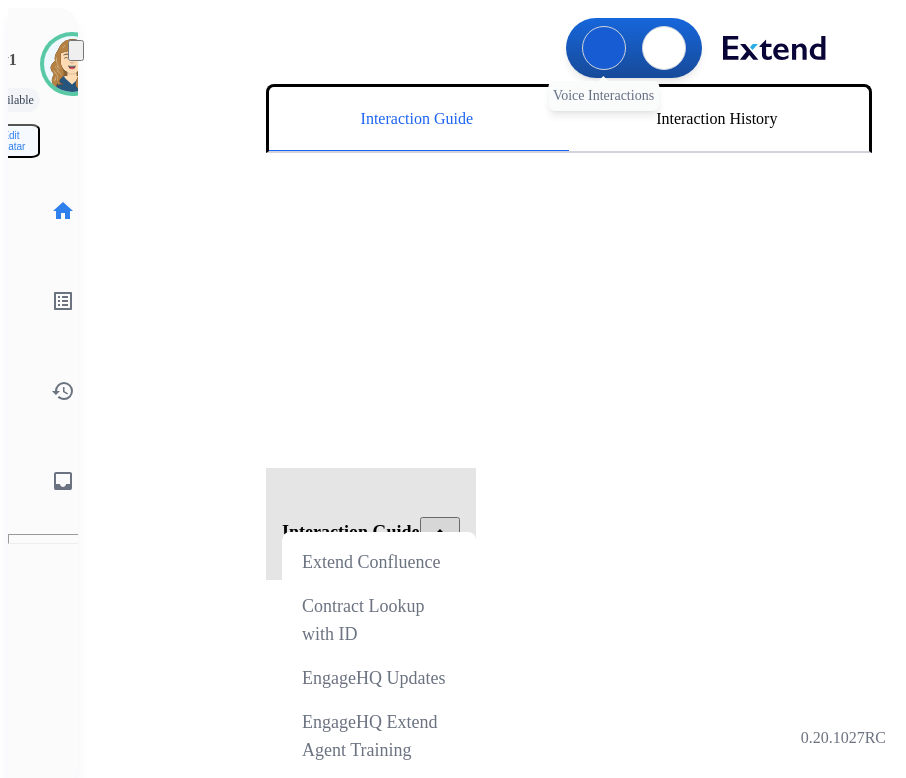 click at bounding box center (604, 48) 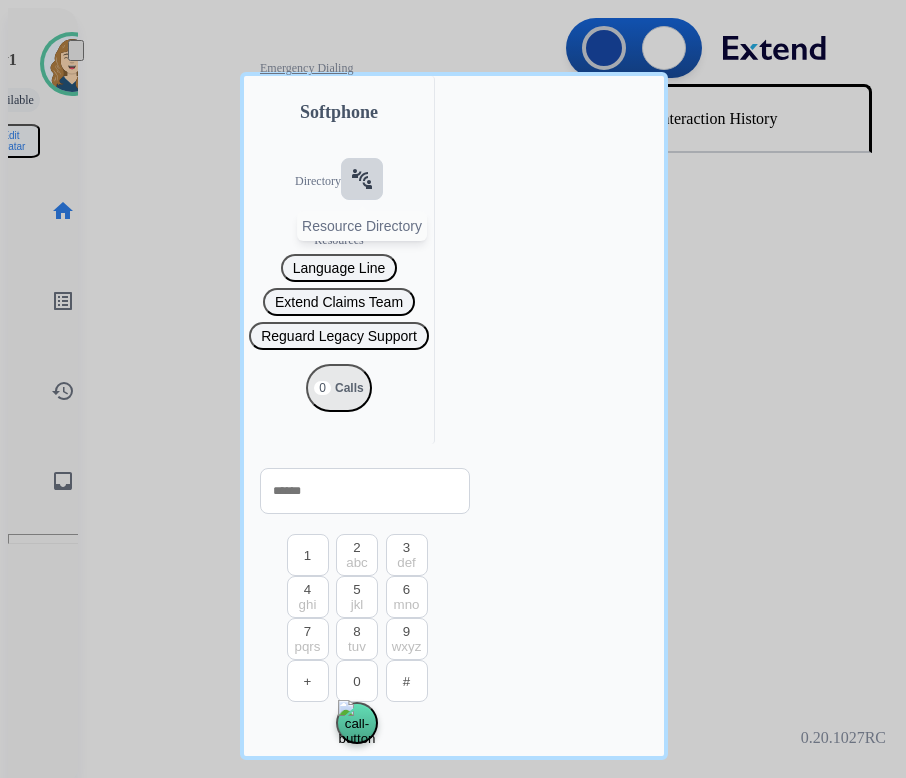 click on "connect_without_contact" at bounding box center [362, 179] 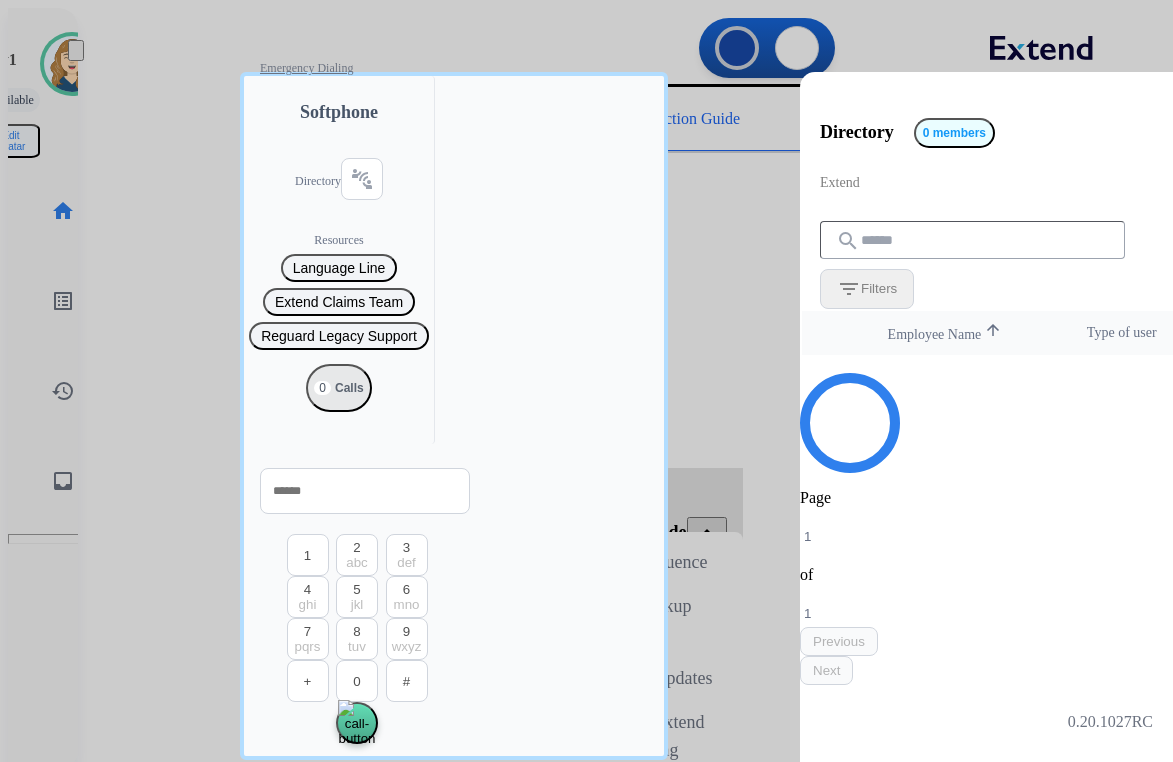 click at bounding box center [586, 381] 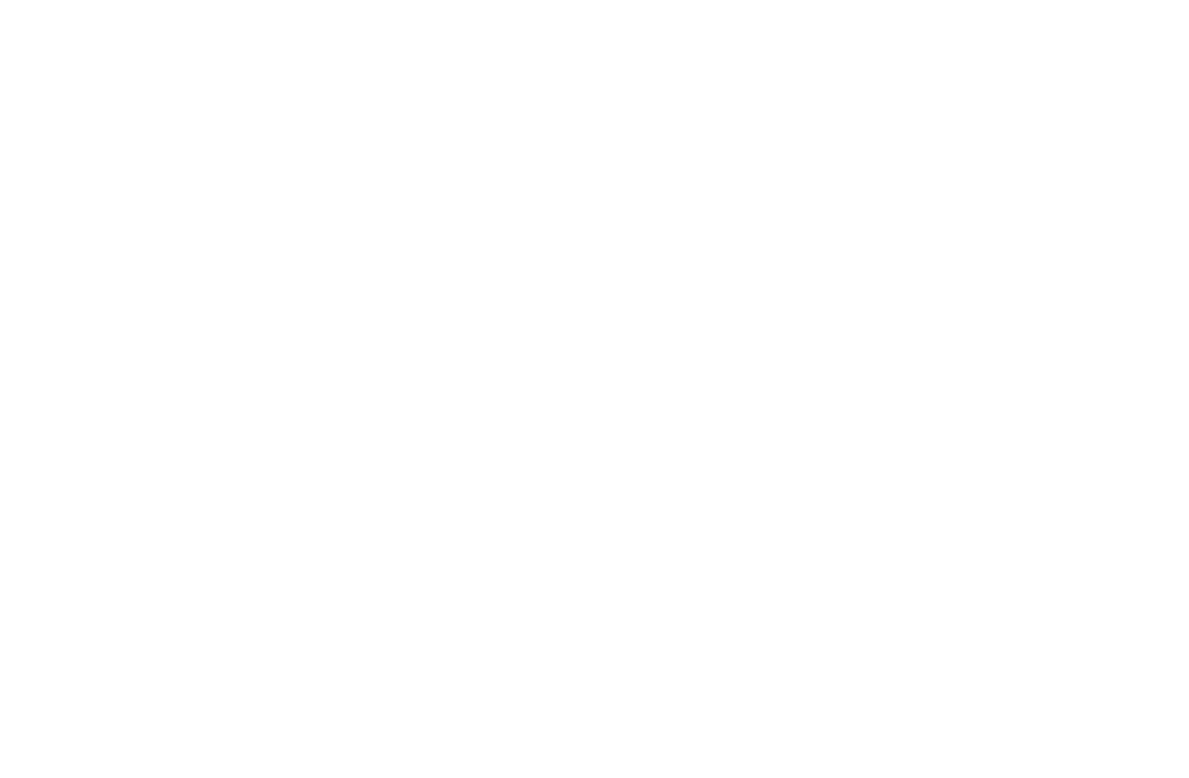scroll, scrollTop: 0, scrollLeft: 0, axis: both 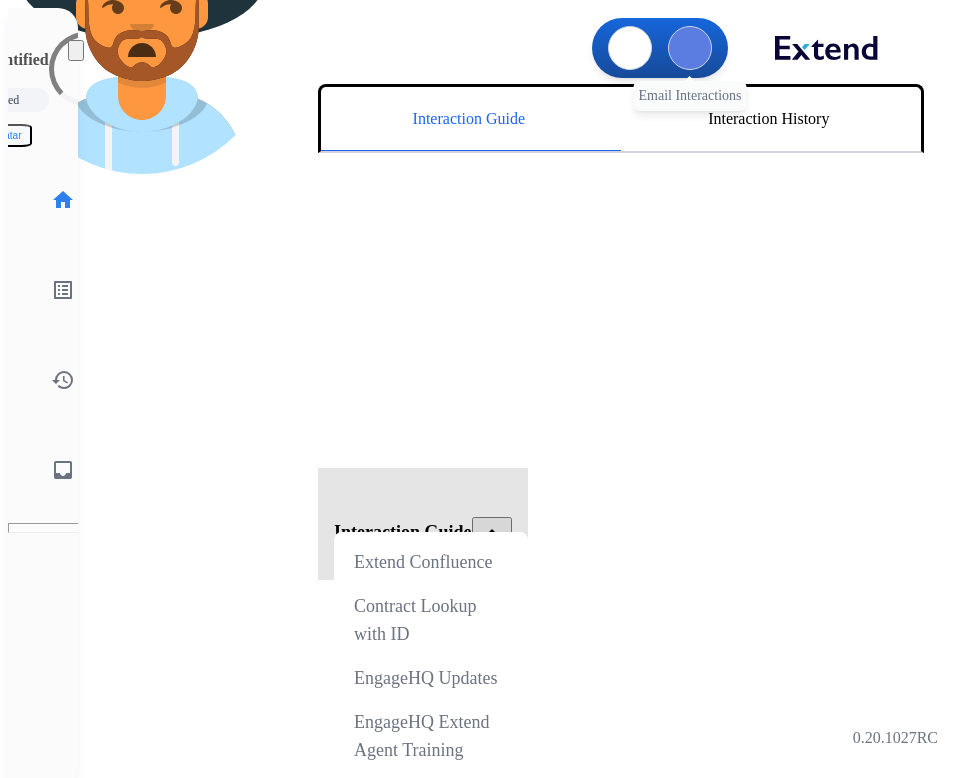 click at bounding box center (690, 48) 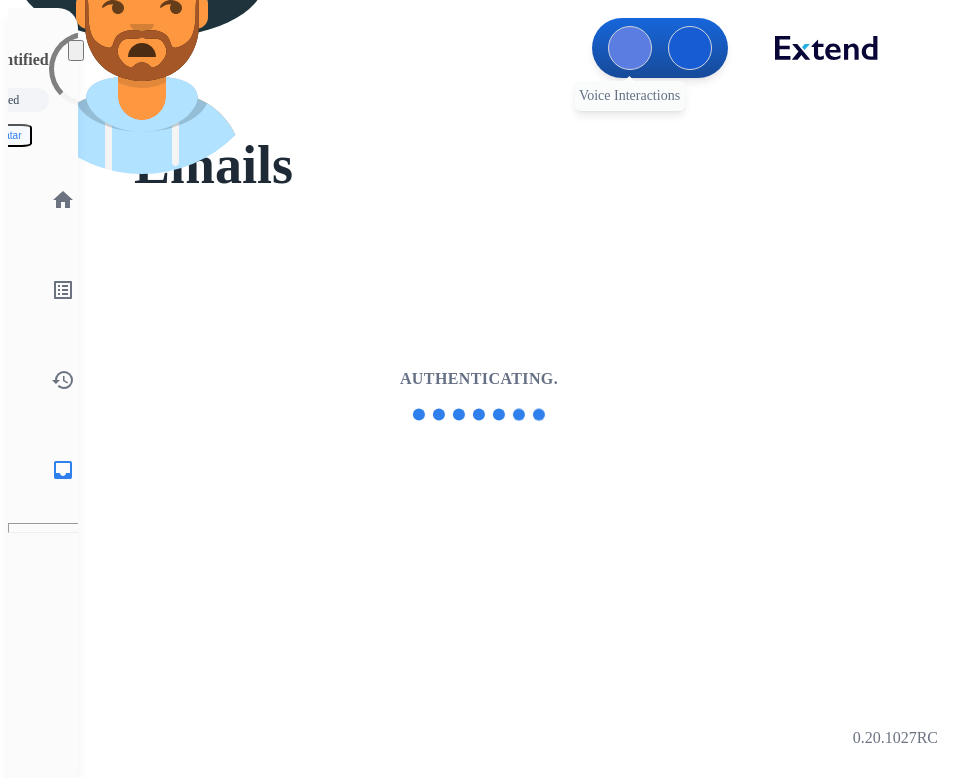 click at bounding box center [630, 48] 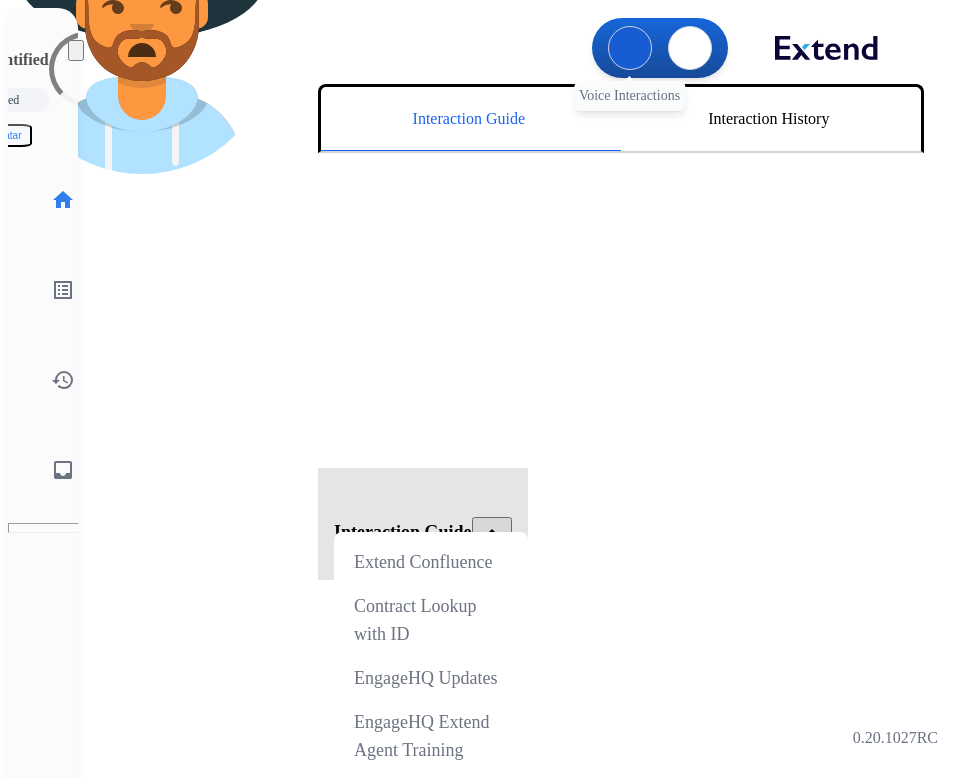 click at bounding box center [630, 48] 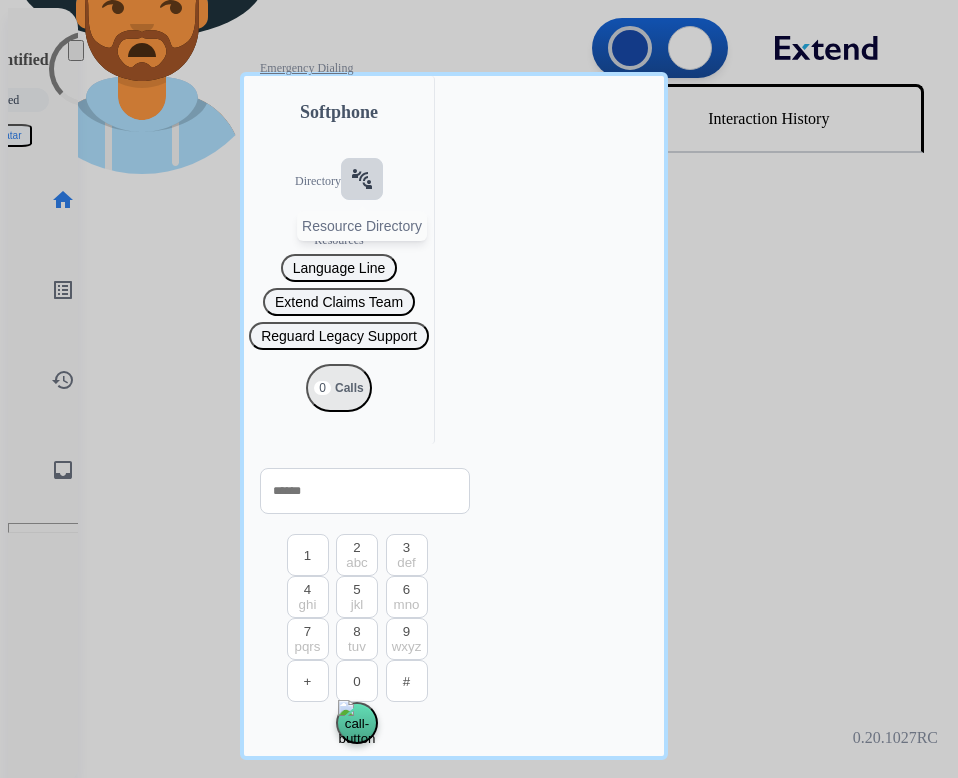 click on "connect_without_contact" at bounding box center [362, 179] 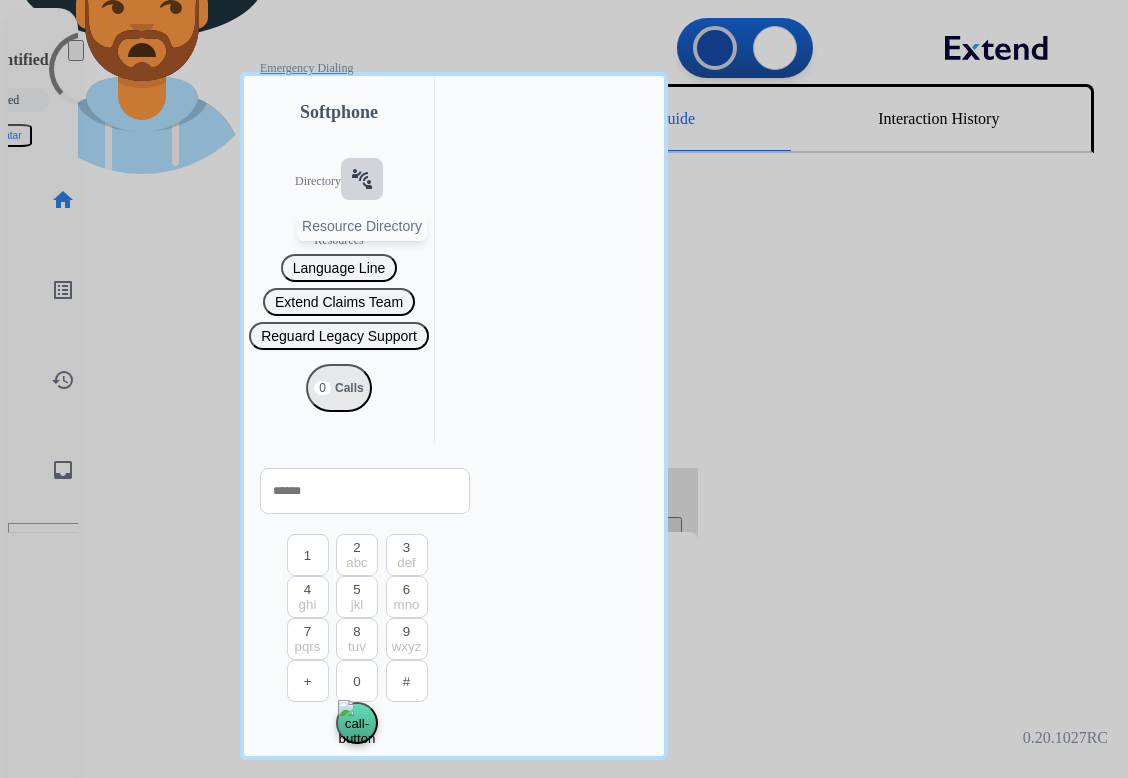 click on "connect_without_contact" at bounding box center (362, 179) 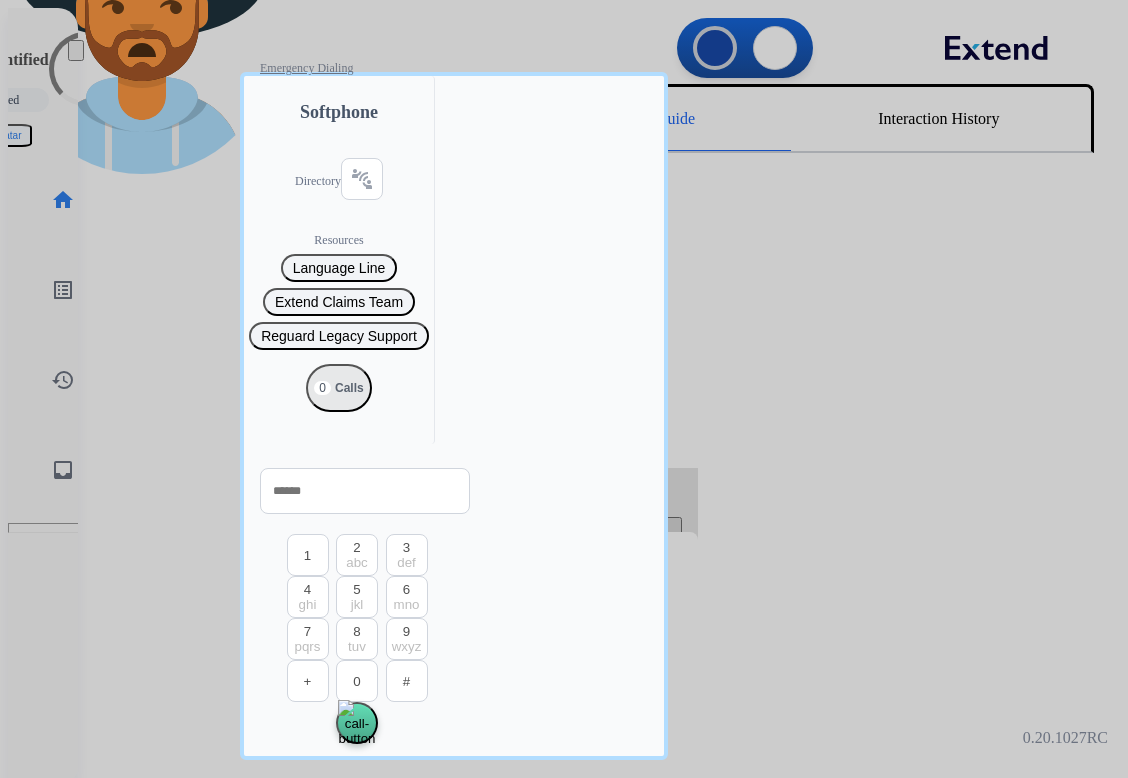 click at bounding box center (564, 389) 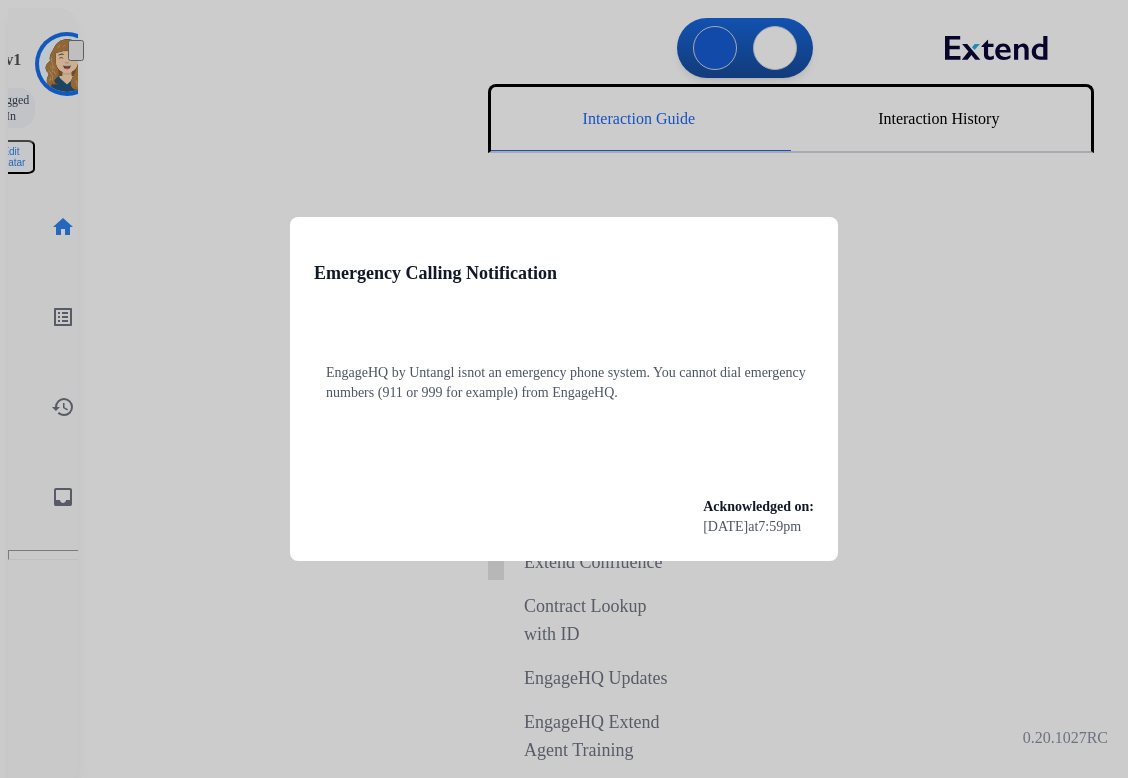 click at bounding box center [564, 389] 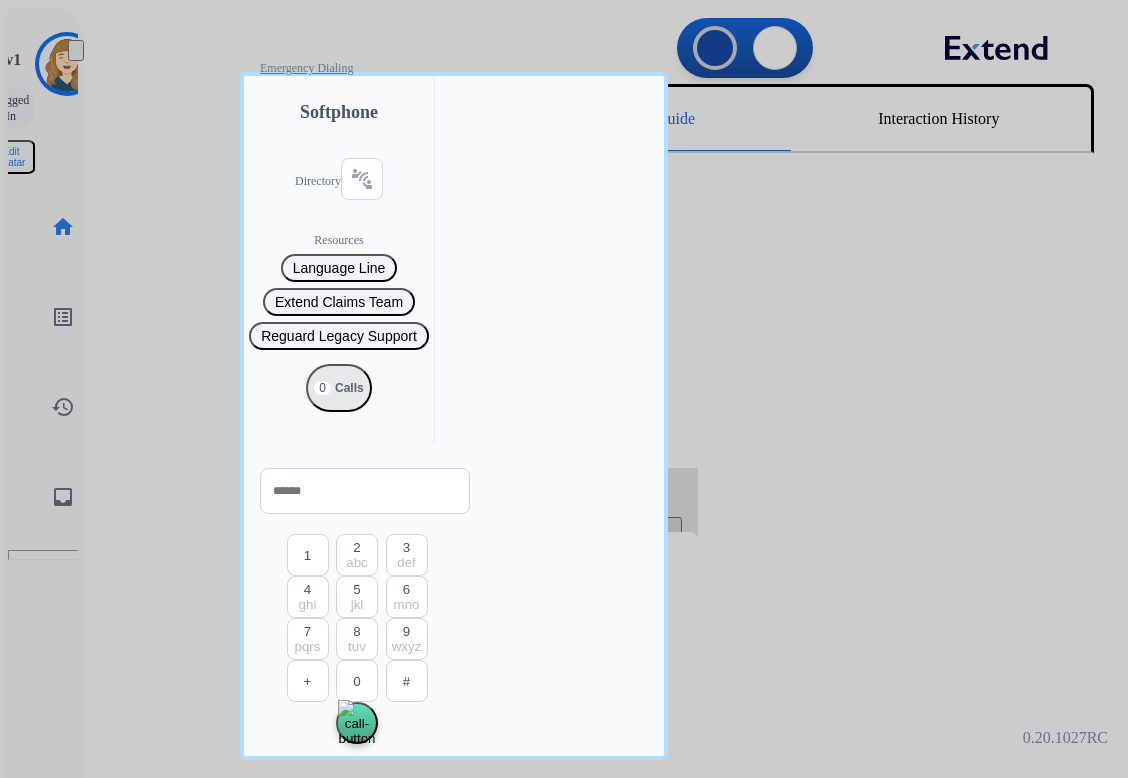 click at bounding box center (564, 389) 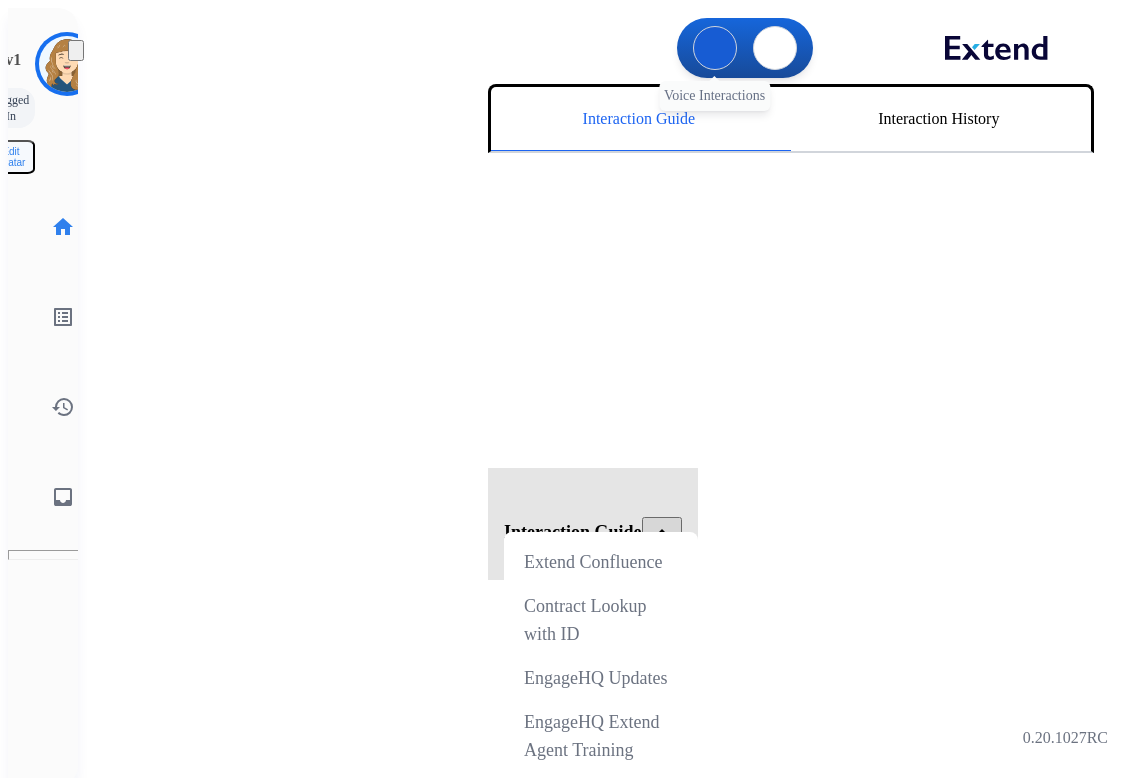 click at bounding box center (715, 48) 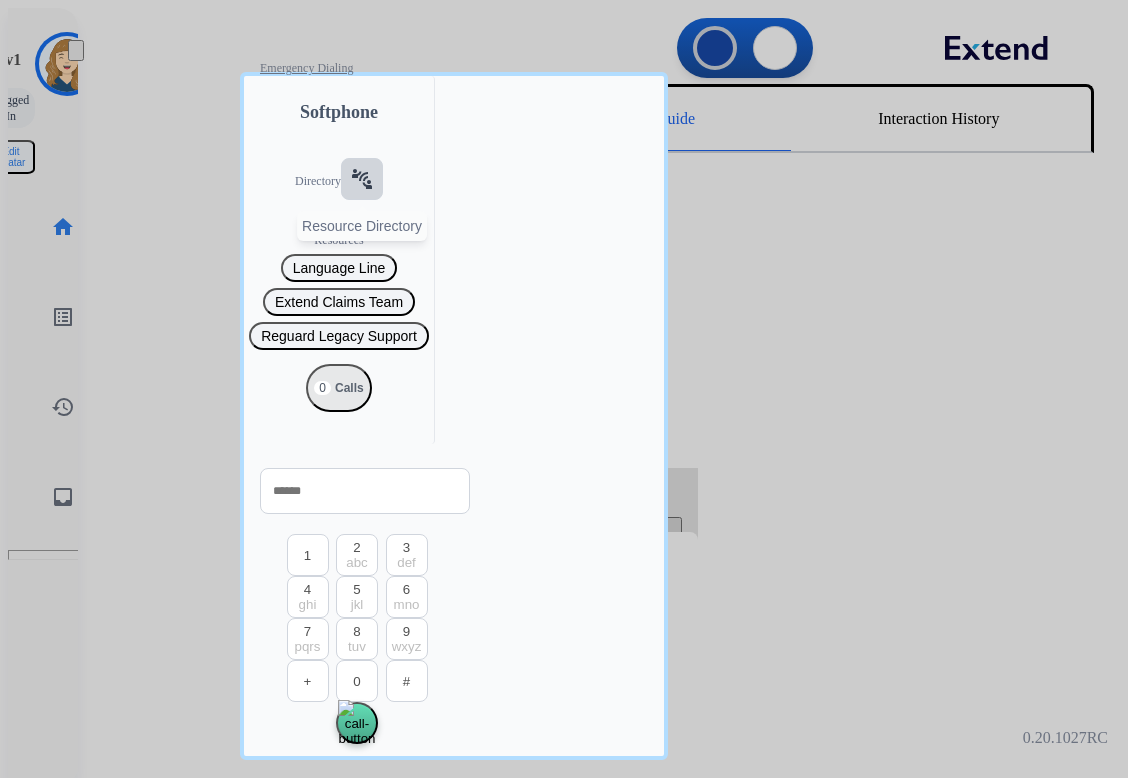 click on "connect_without_contact Resource Directory" at bounding box center [362, 179] 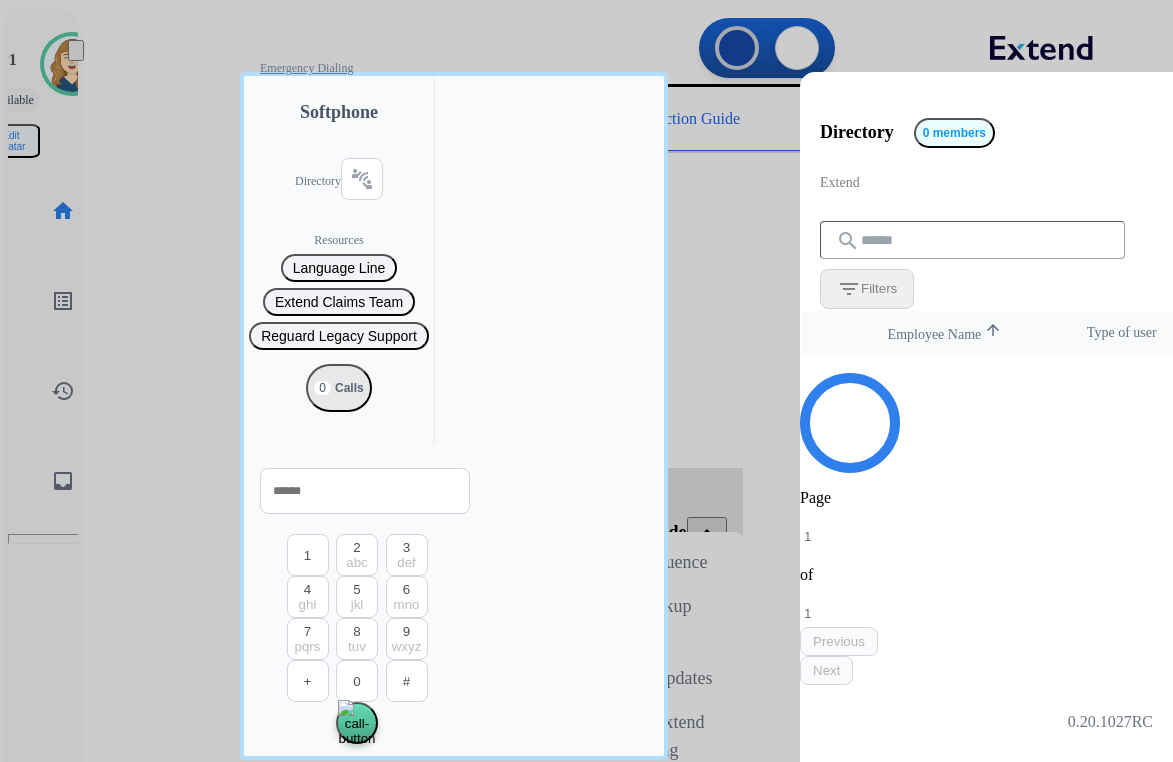 click at bounding box center [586, 381] 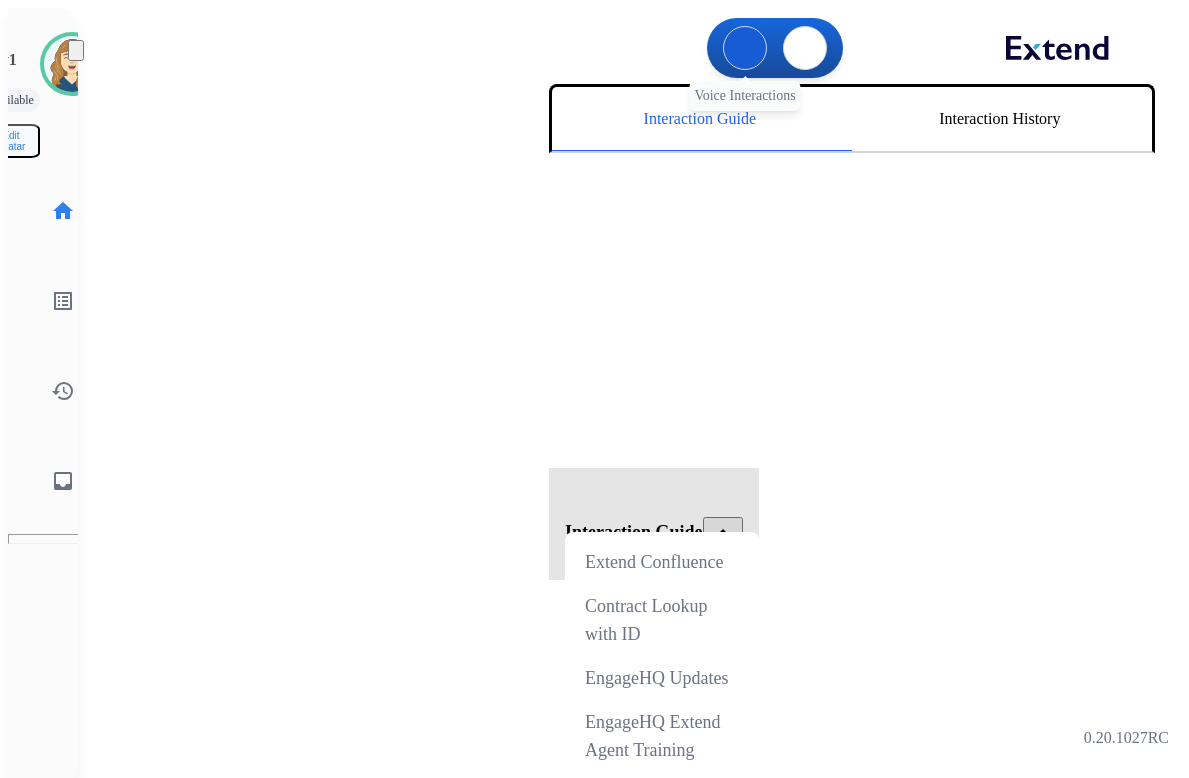 click at bounding box center (745, 48) 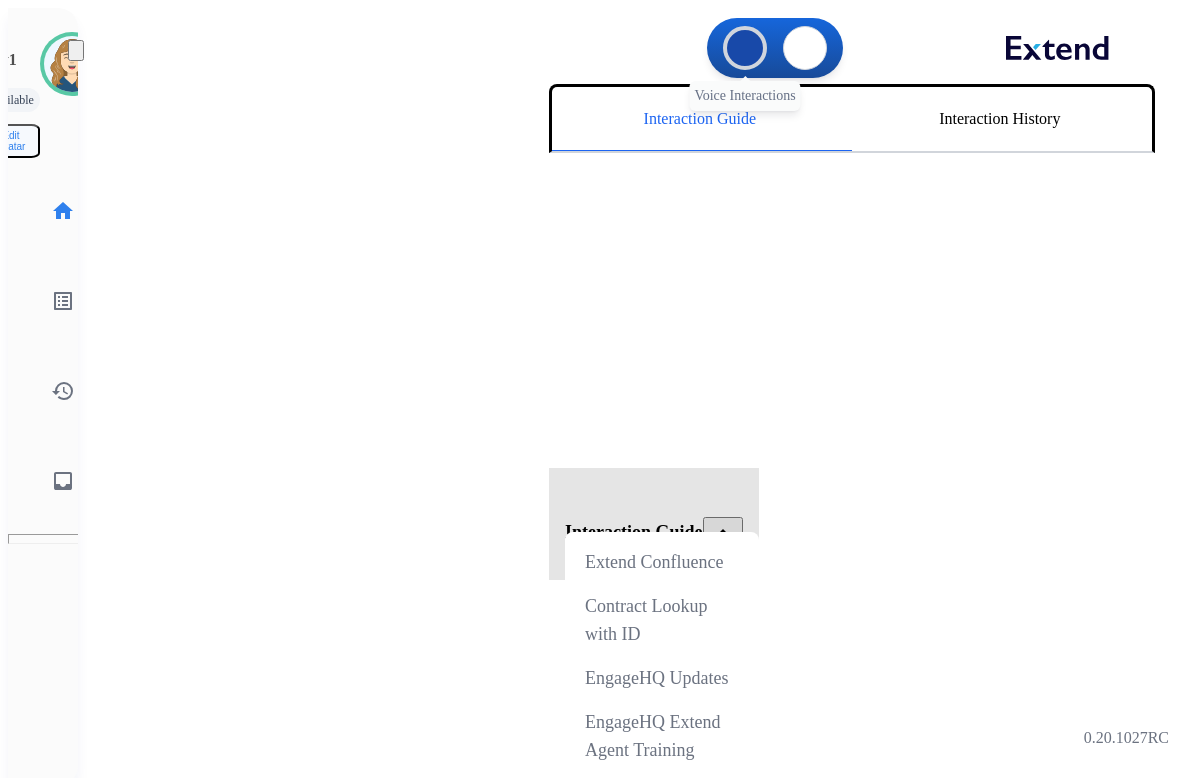click at bounding box center [745, 48] 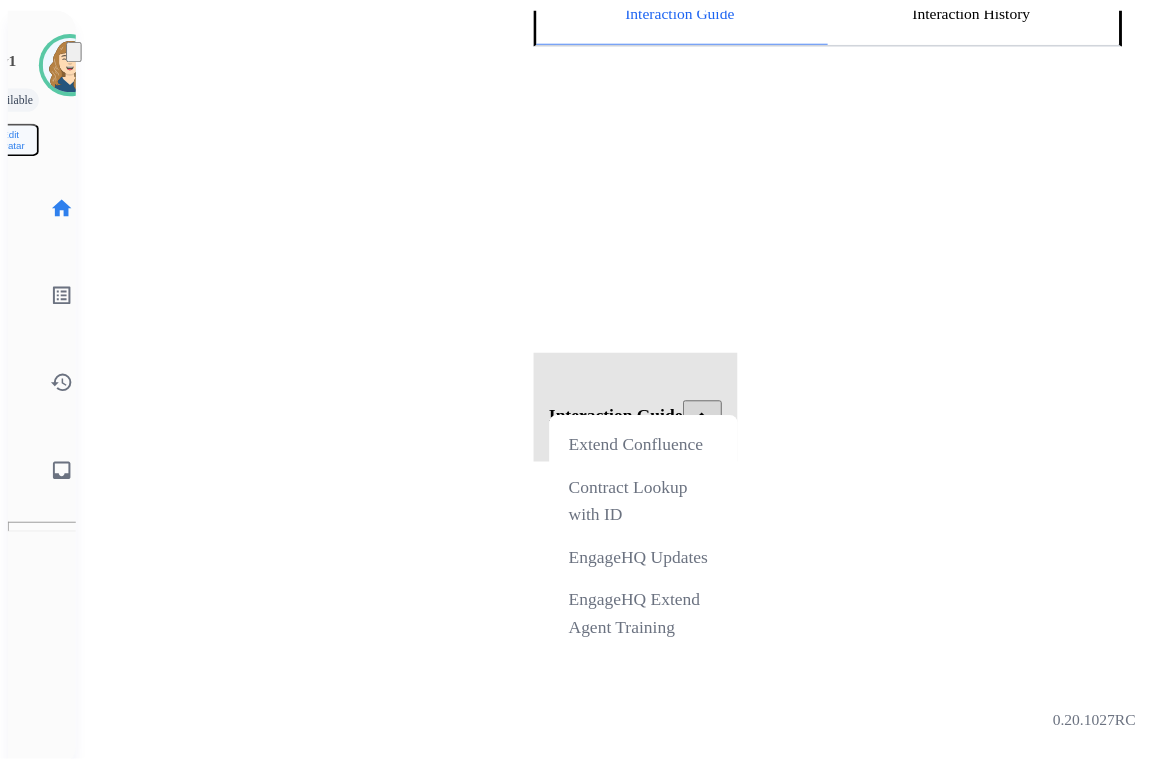 scroll, scrollTop: 0, scrollLeft: 0, axis: both 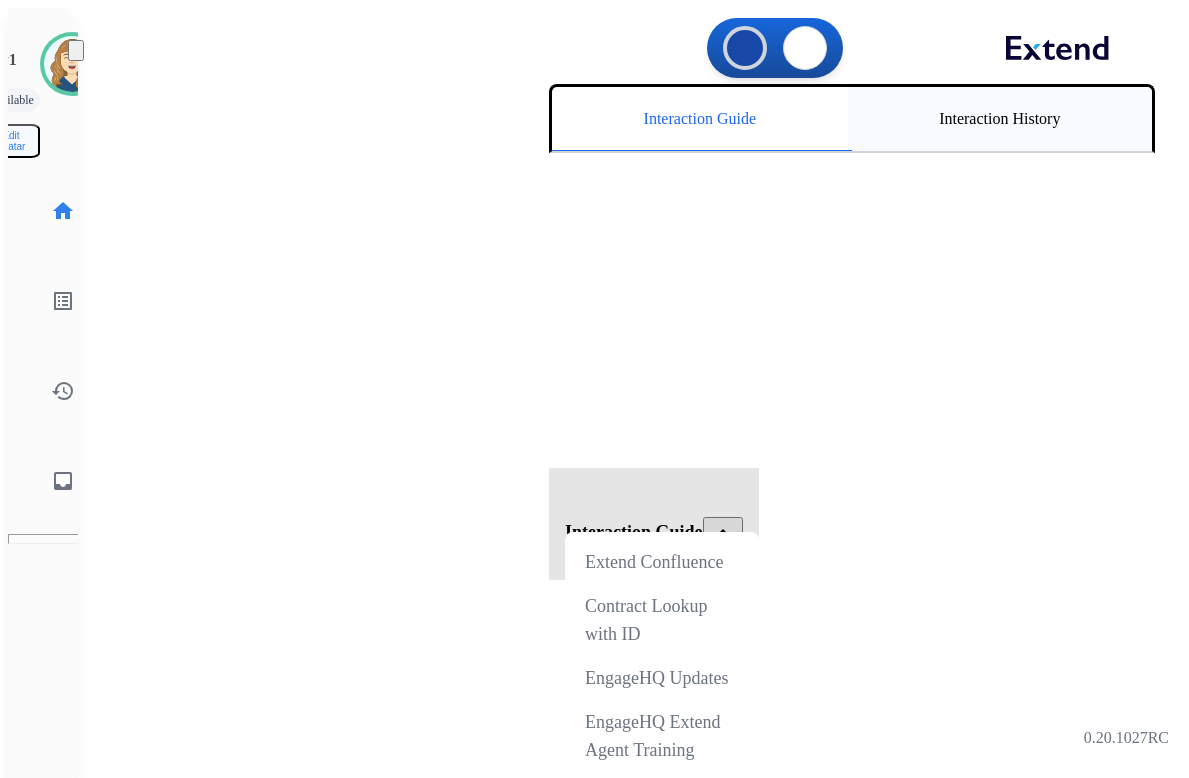 click on "Interaction History" at bounding box center (1000, 119) 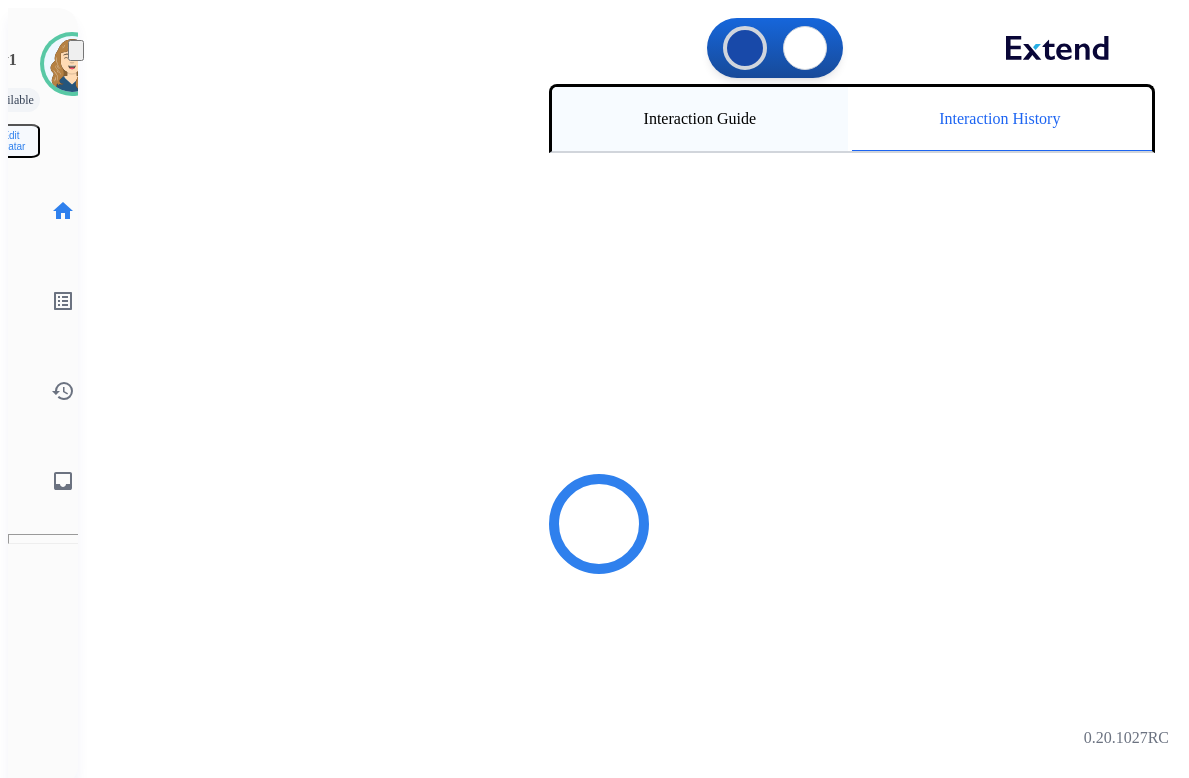 click on "Interaction Guide" at bounding box center (700, 119) 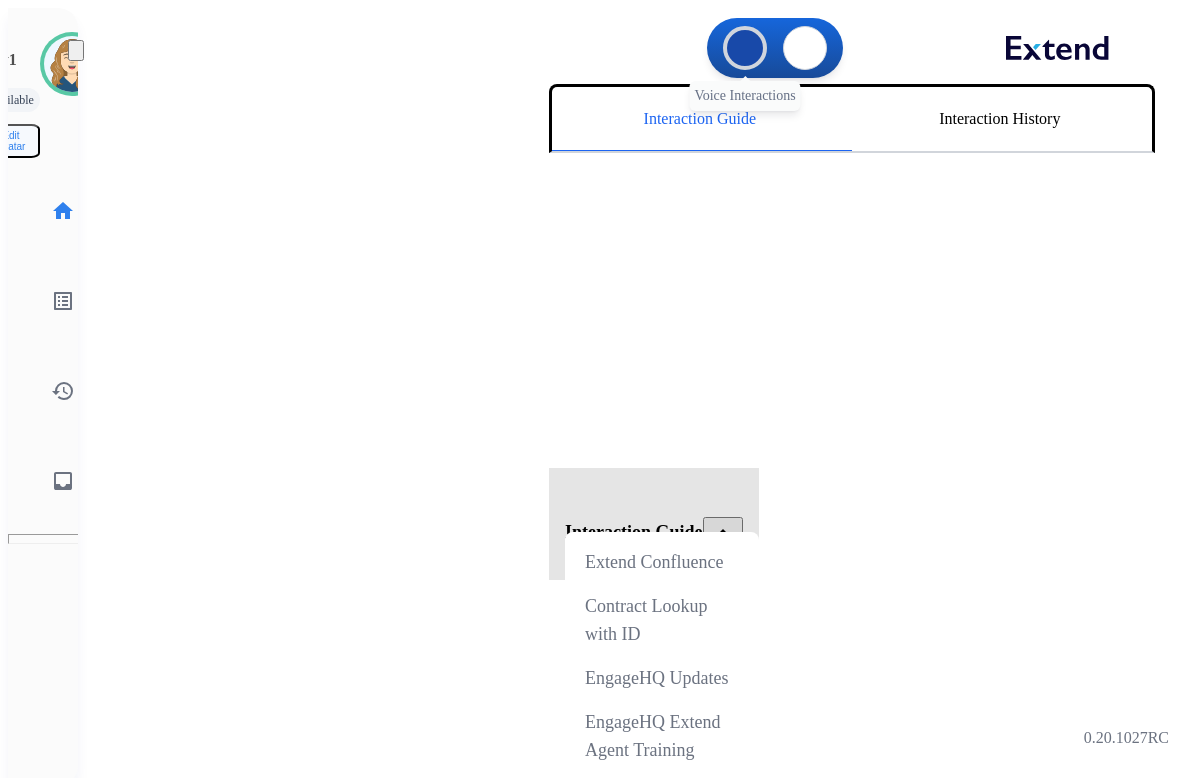 click at bounding box center [745, 48] 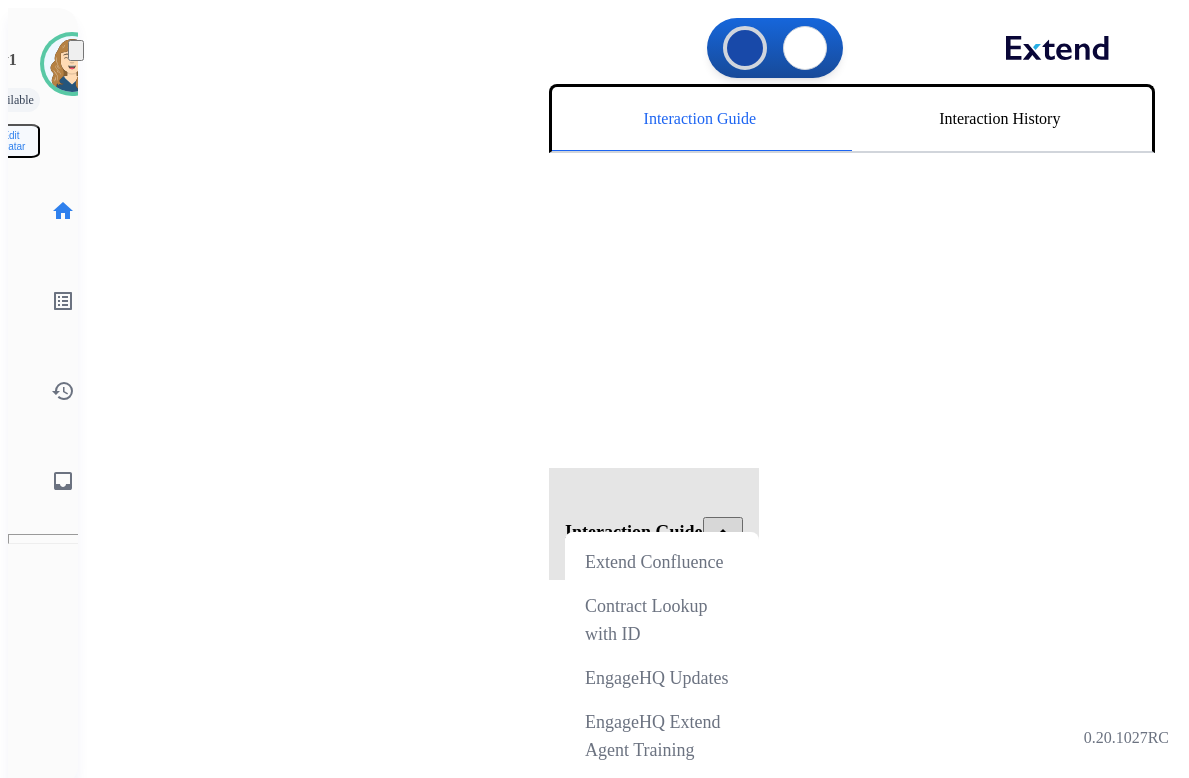 click on "swap_horiz Break voice bridge close_fullscreen Connect 3-Way Call merge_type Separate 3-Way Call  Interaction Guide   Interaction History  Interaction Guide arrow_drop_up  Extend Confluence   Contract Lookup with ID   EngageHQ Updates   EngageHQ Extend Agent Training" at bounding box center (613, 489) 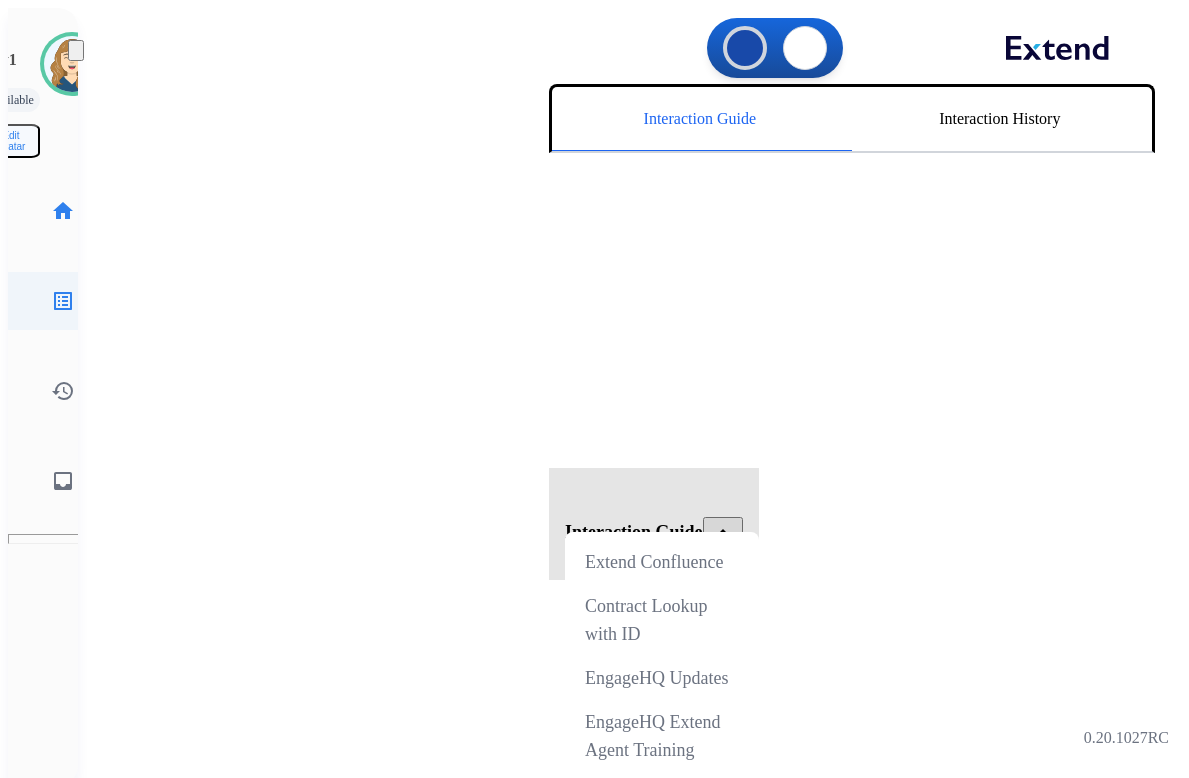 click on "list_alt" 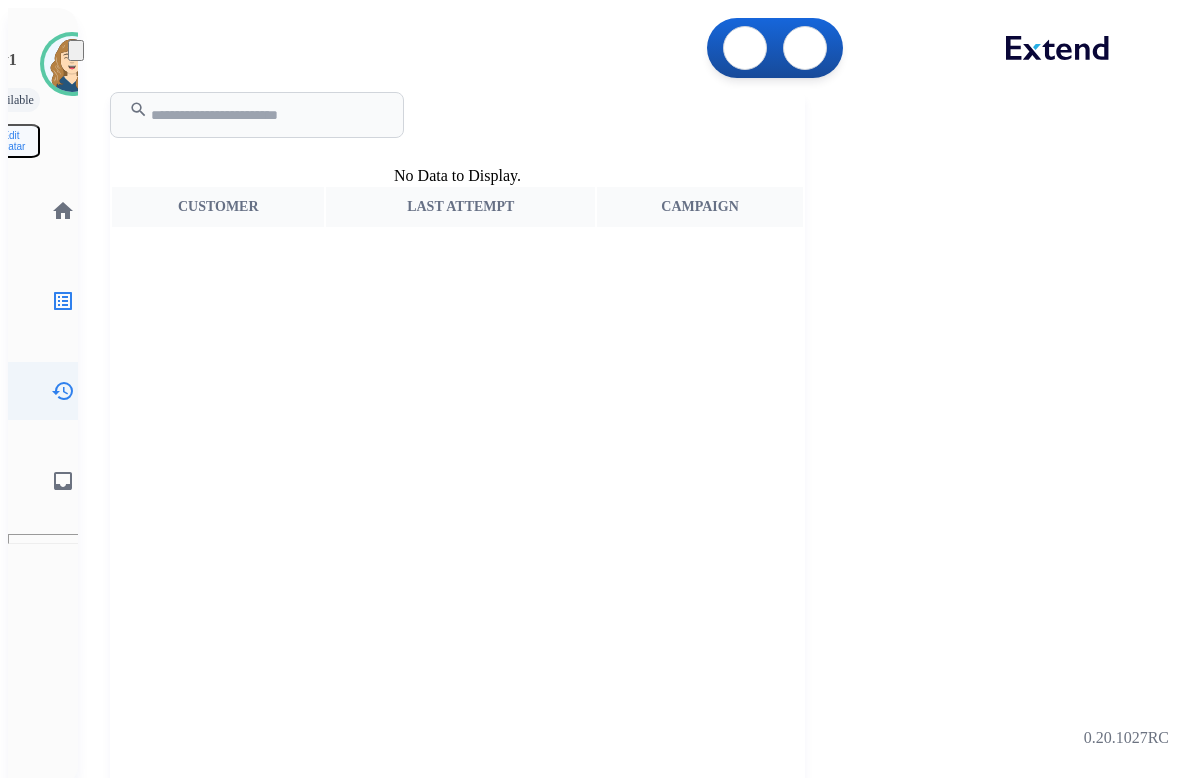 click on "history" 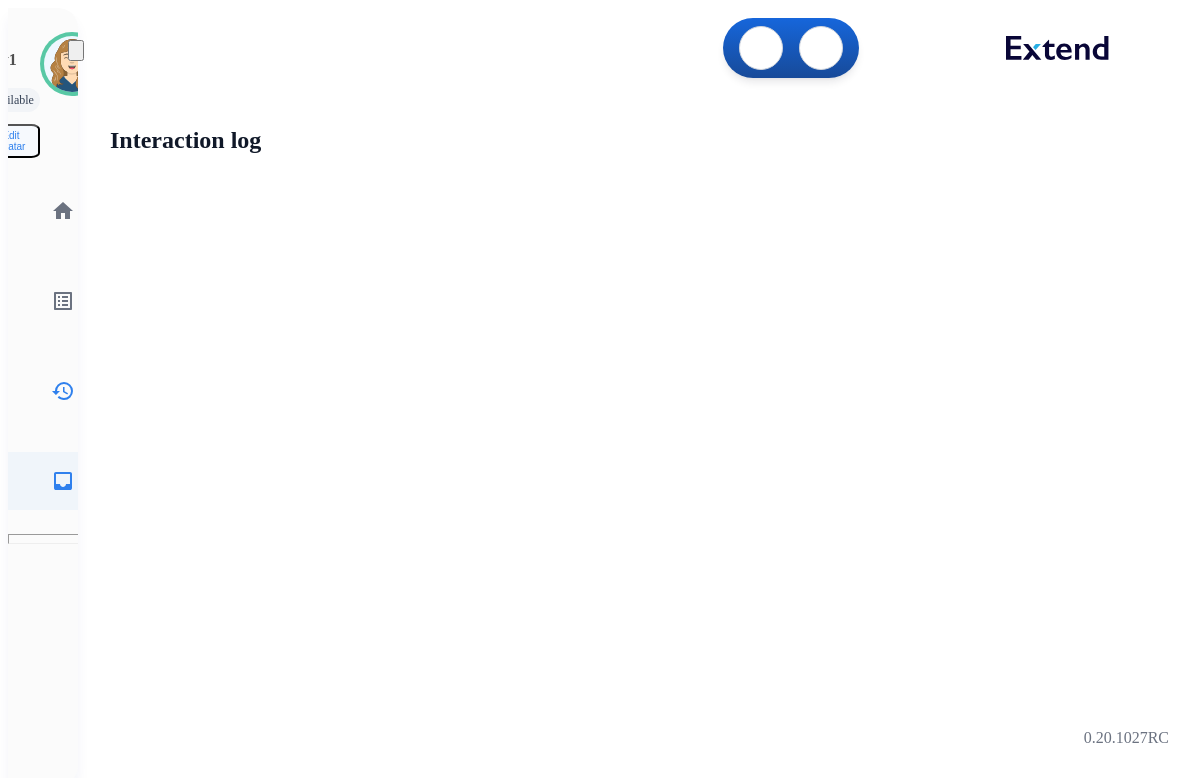 click on "inbox" 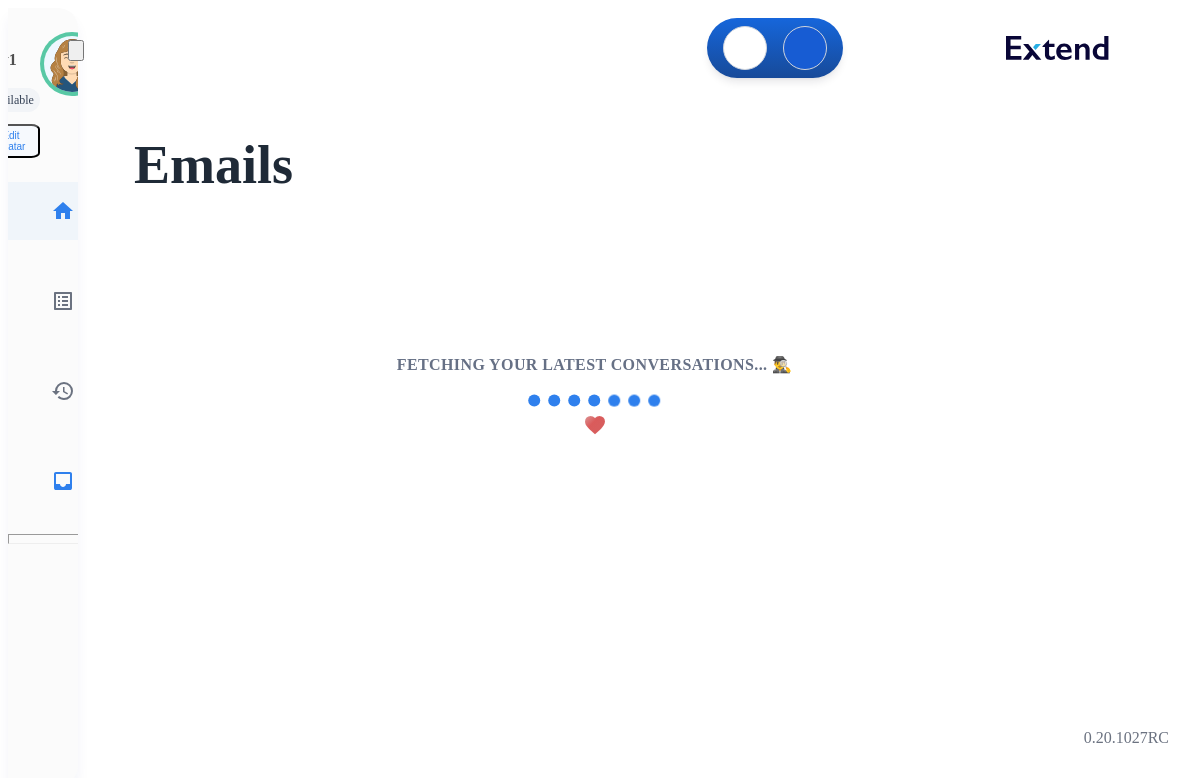 click on "home" 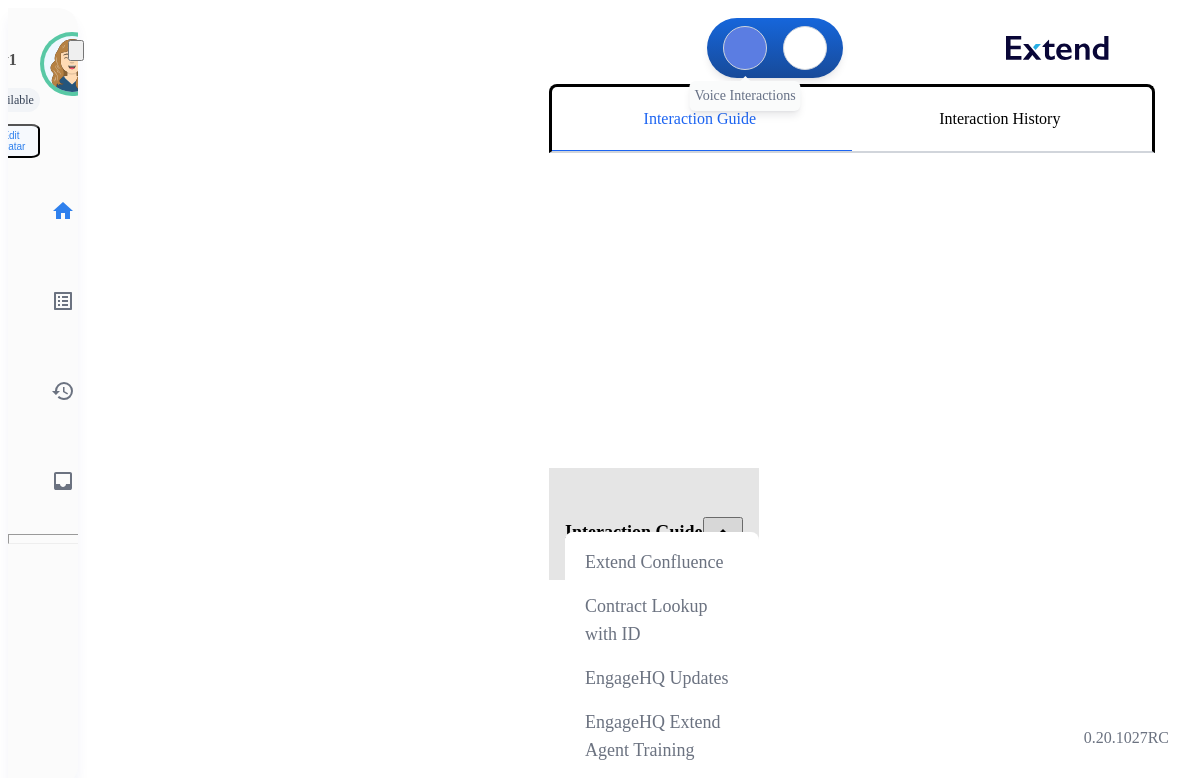 click at bounding box center [745, 48] 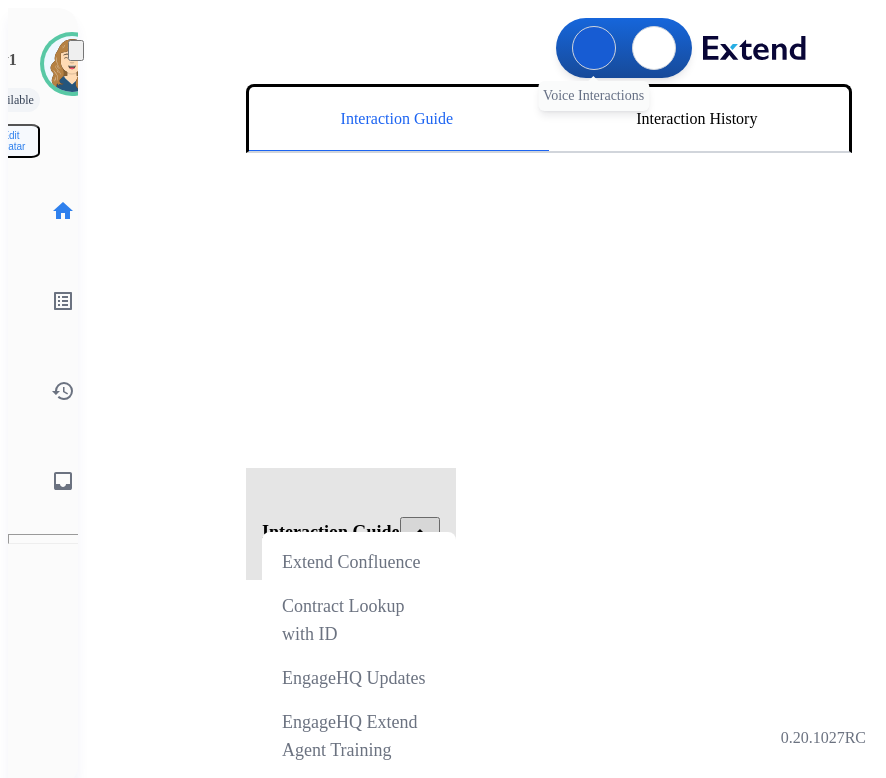 click at bounding box center [594, 48] 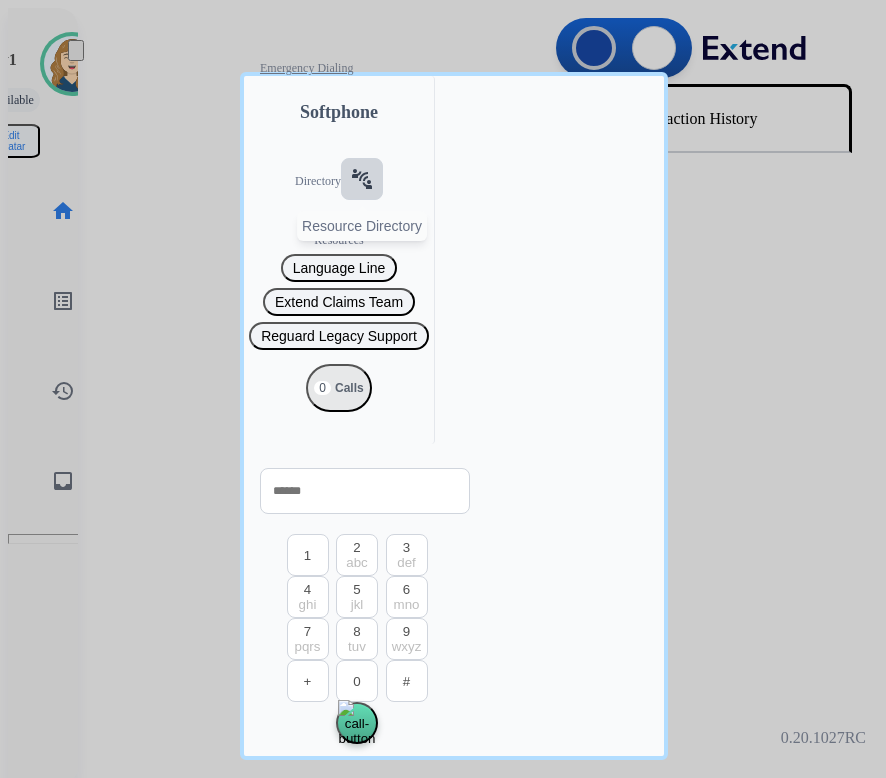 click on "connect_without_contact" at bounding box center [362, 179] 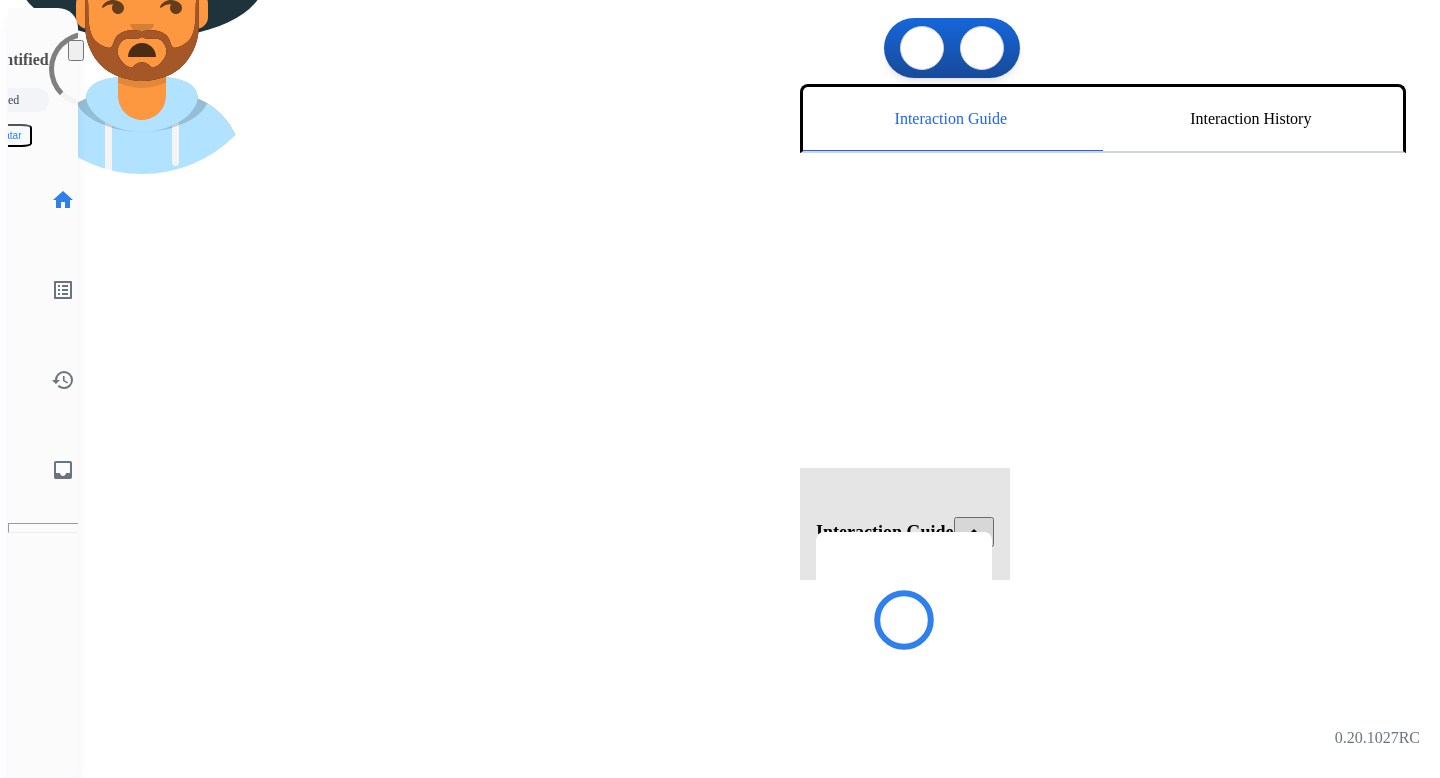 scroll, scrollTop: 0, scrollLeft: 0, axis: both 